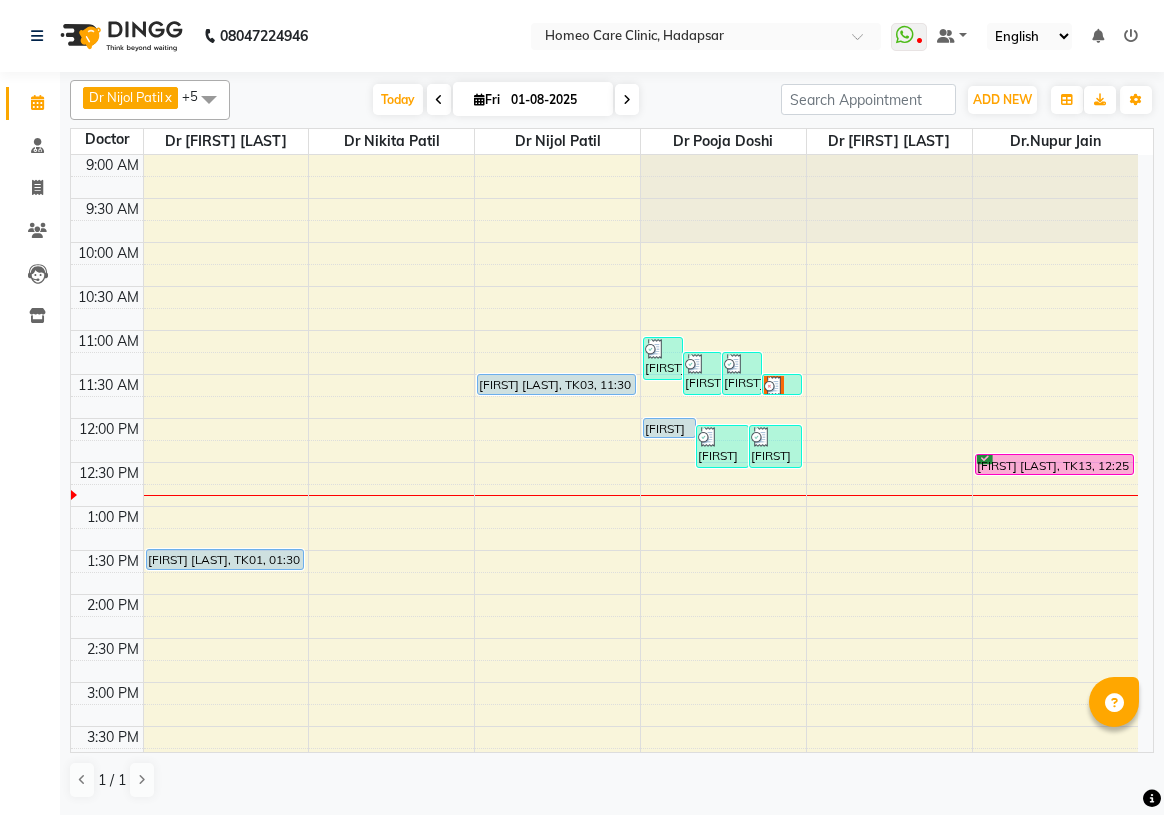 scroll, scrollTop: 0, scrollLeft: 0, axis: both 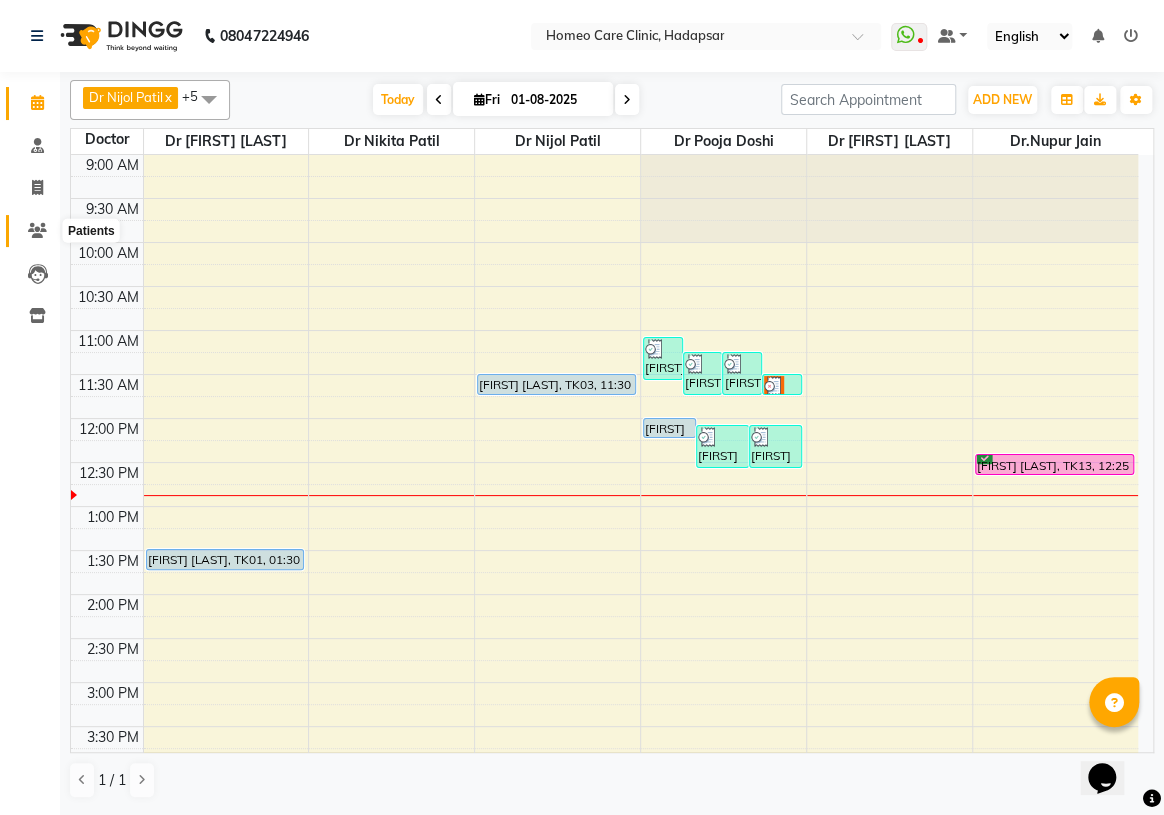 click 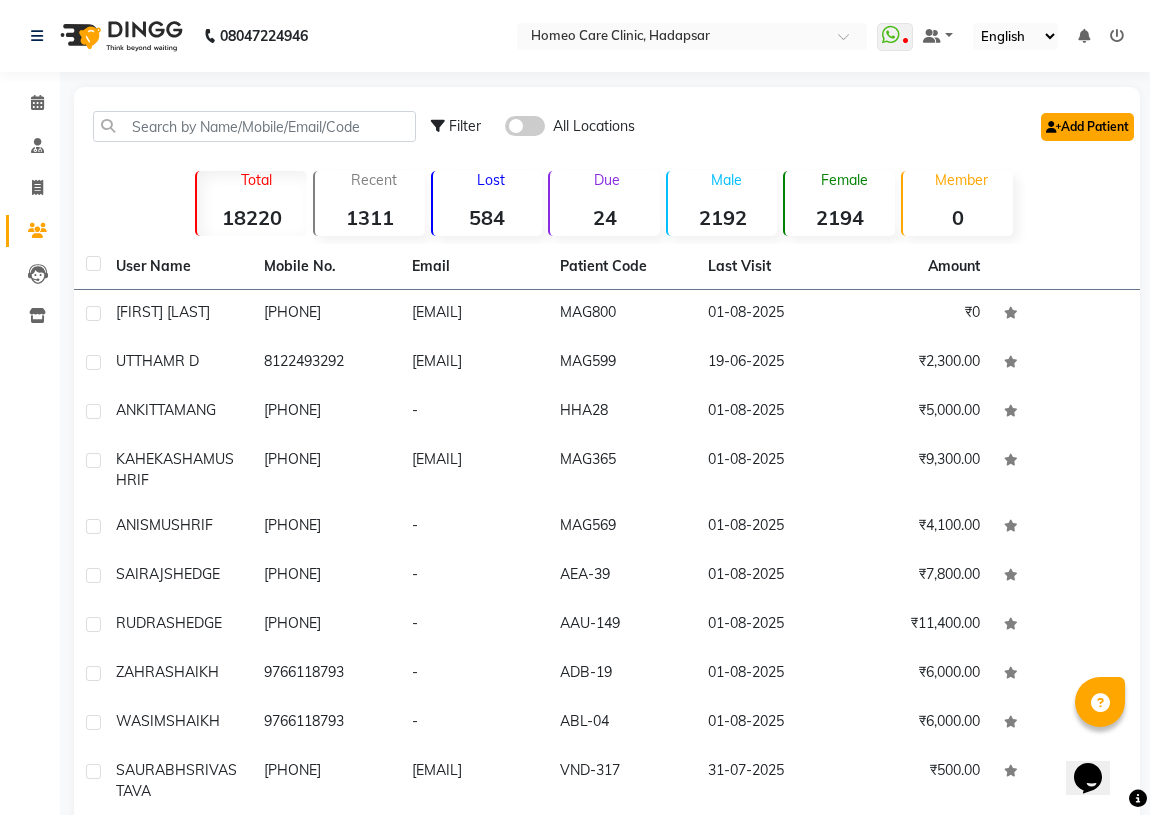 click on "Add Patient" 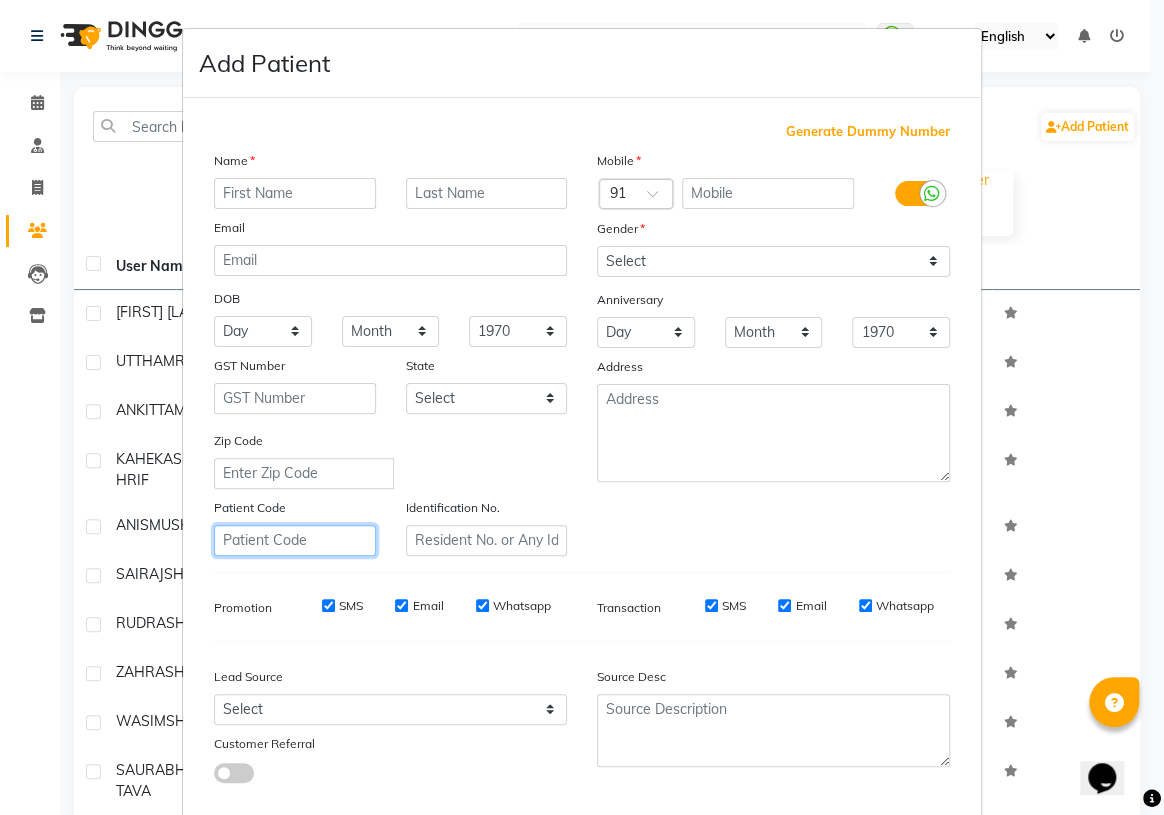 click at bounding box center [295, 540] 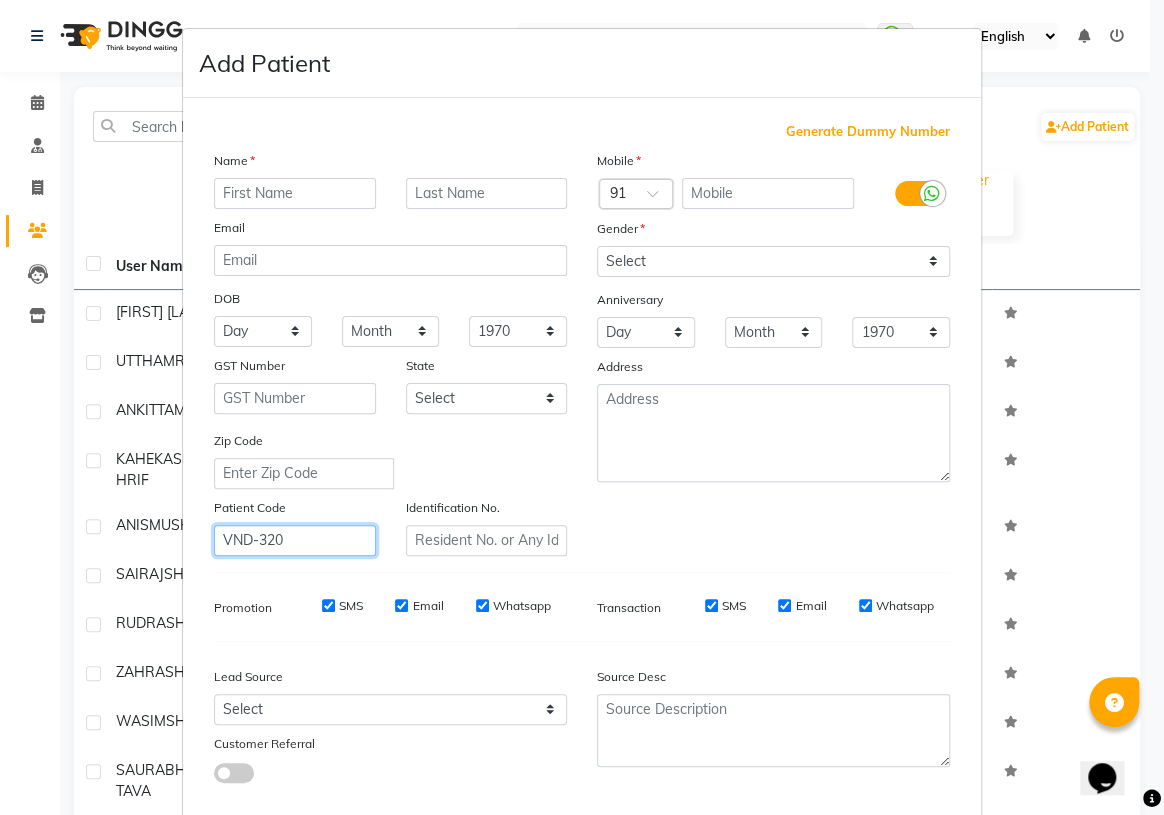 drag, startPoint x: 310, startPoint y: 535, endPoint x: 0, endPoint y: 604, distance: 317.5862 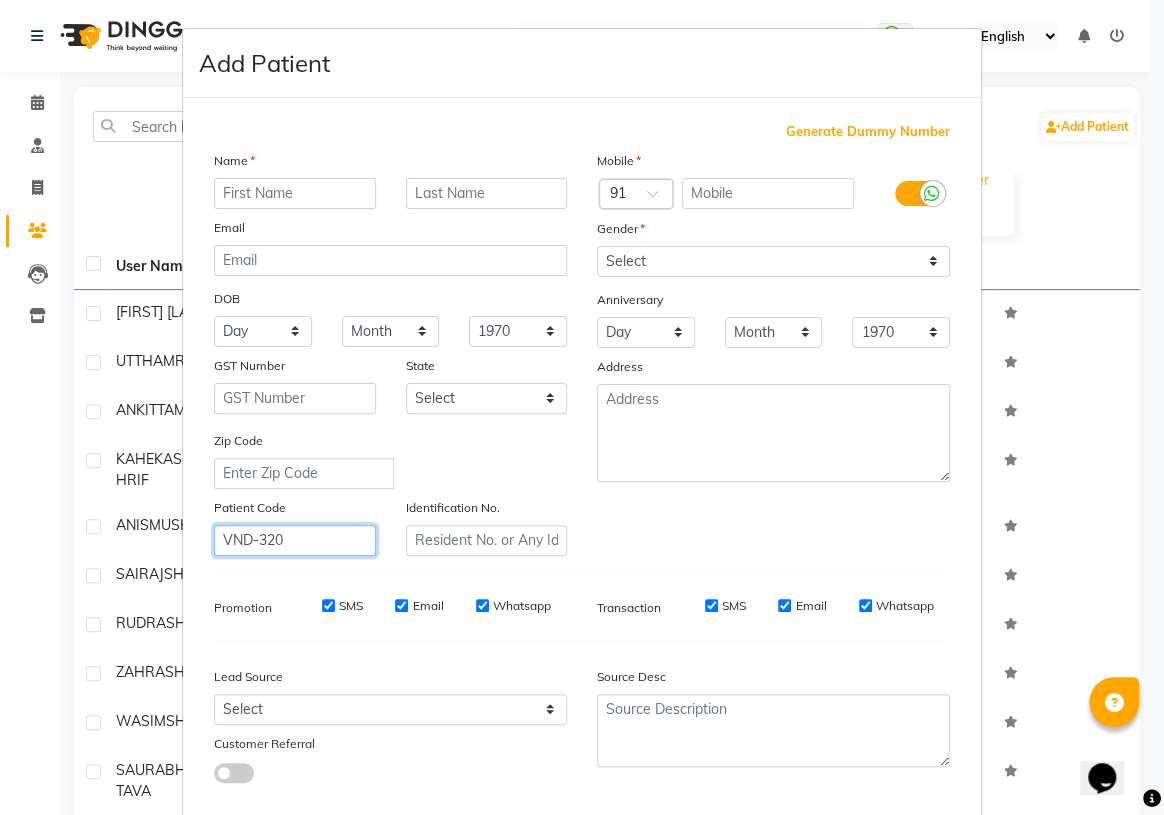 type on "VND-320" 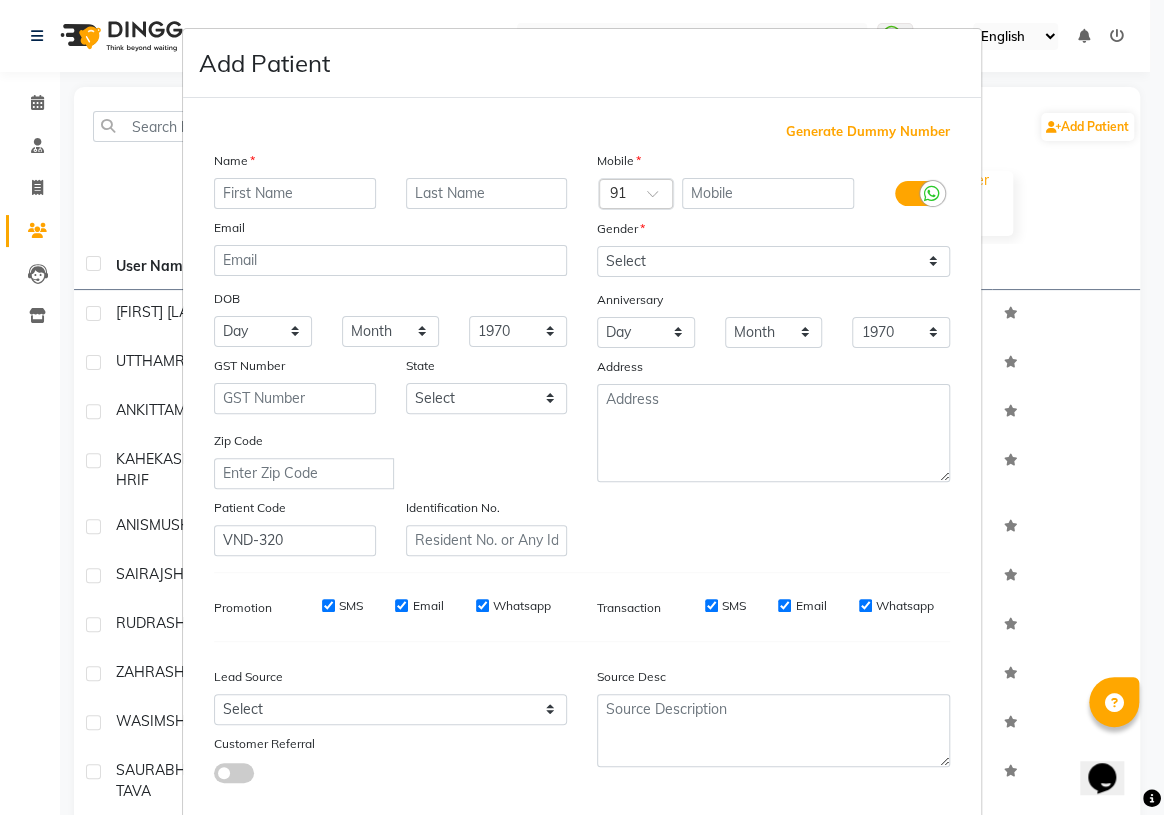 click on "Identification No." at bounding box center (487, 526) 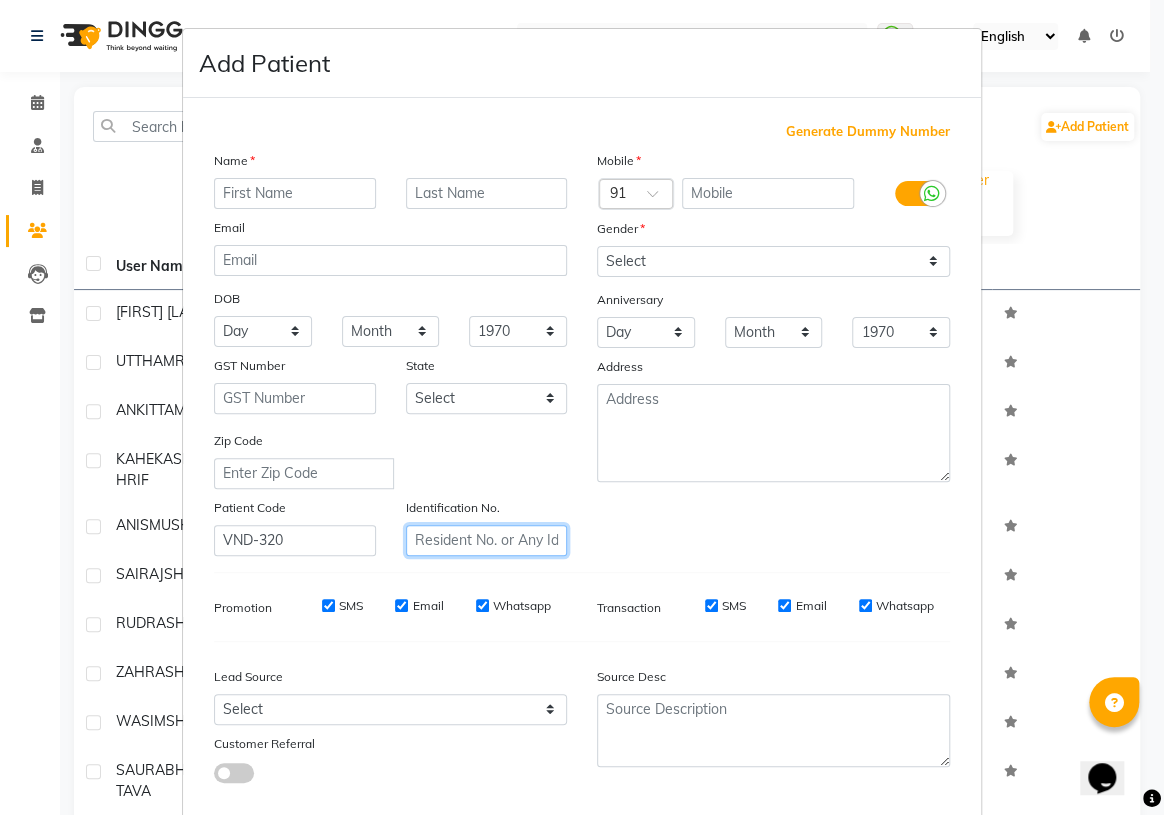 click at bounding box center (487, 540) 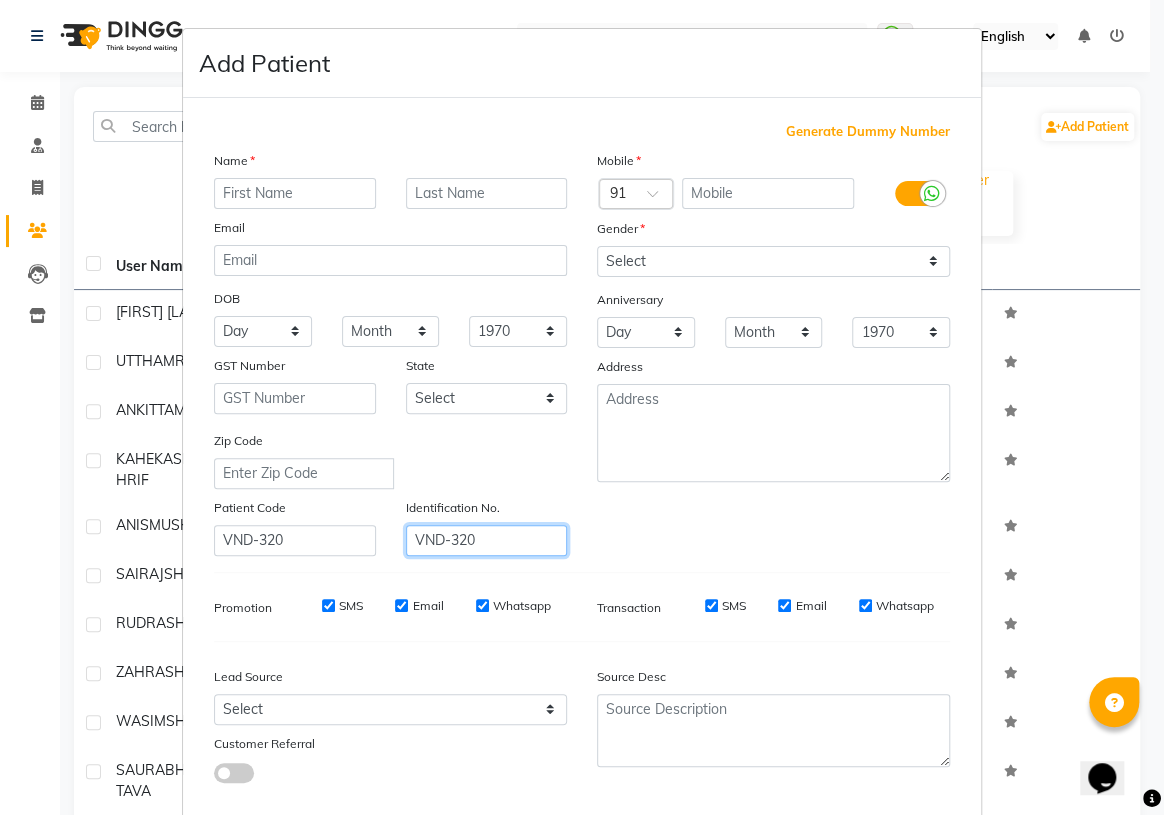 type on "VND-320" 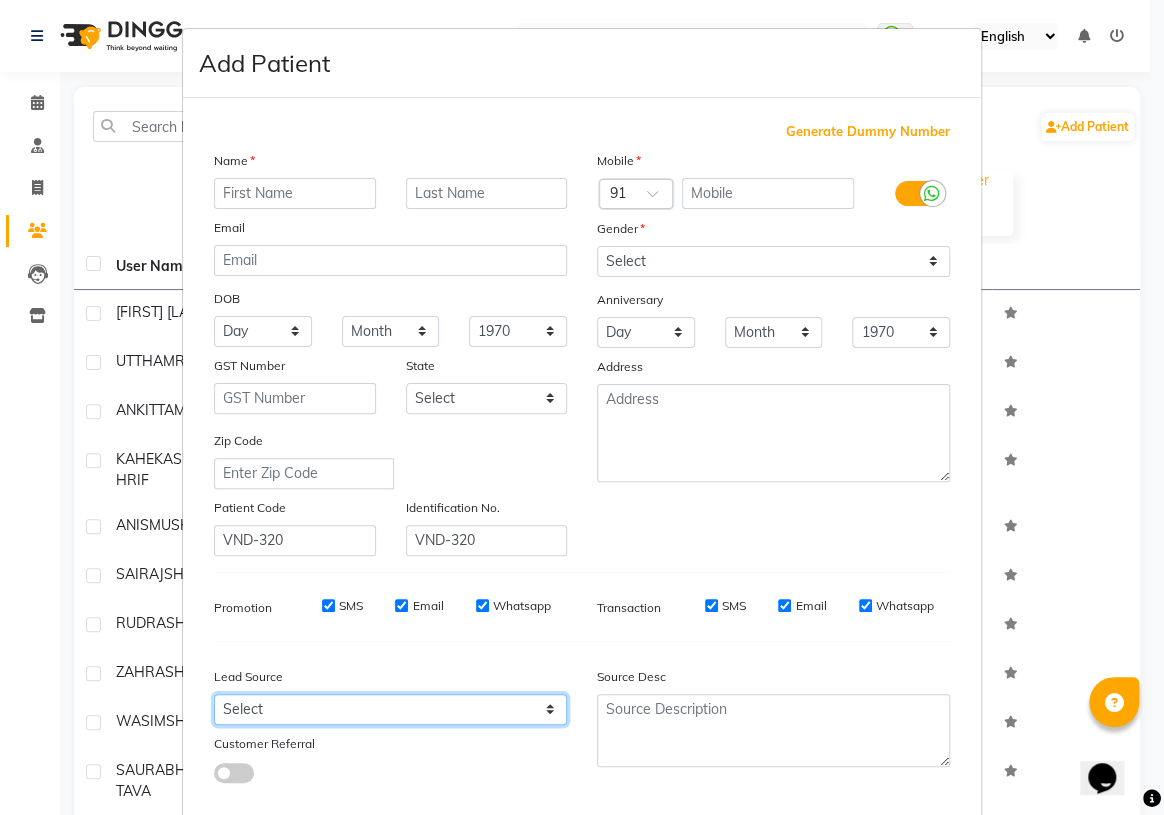 click on "Select Walk-in Referral Internet Friend Word of Mouth Advertisement Facebook JustDial Google Other Meta By Doctor Website" at bounding box center [390, 709] 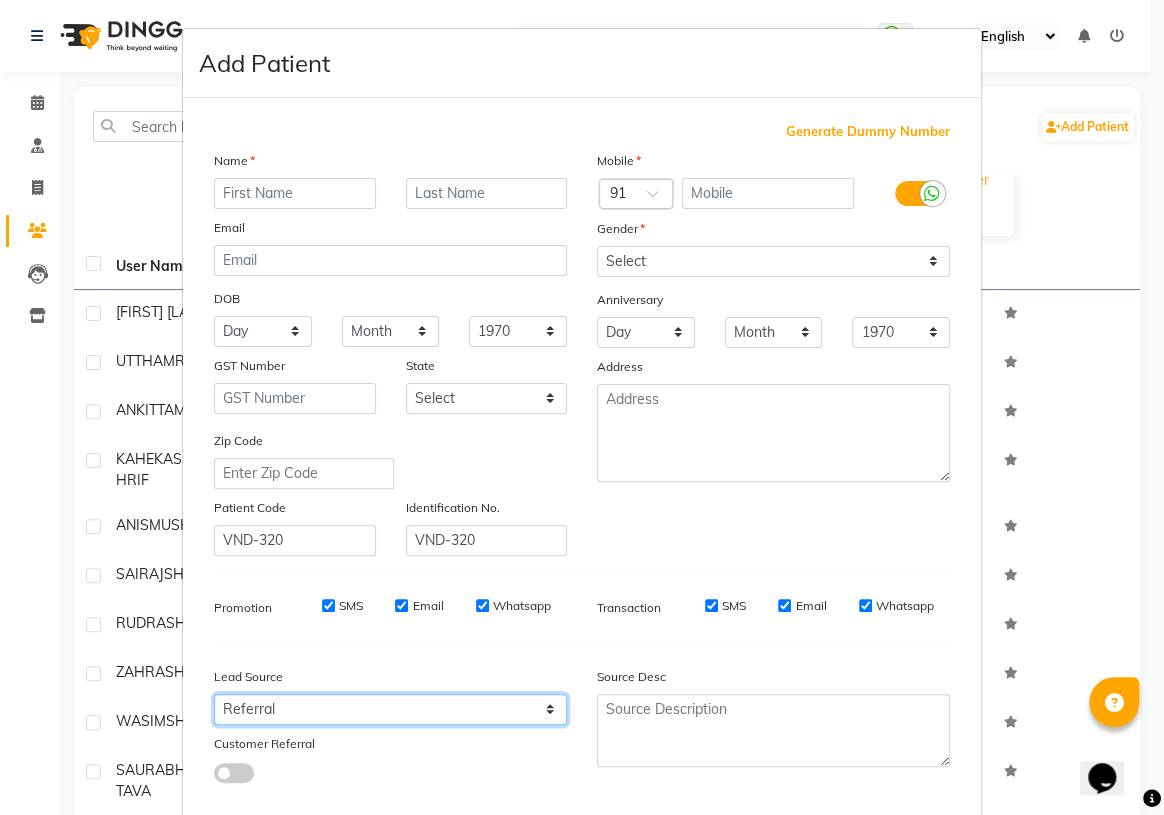 click on "Select Walk-in Referral Internet Friend Word of Mouth Advertisement Facebook JustDial Google Other Meta By Doctor Website" at bounding box center (390, 709) 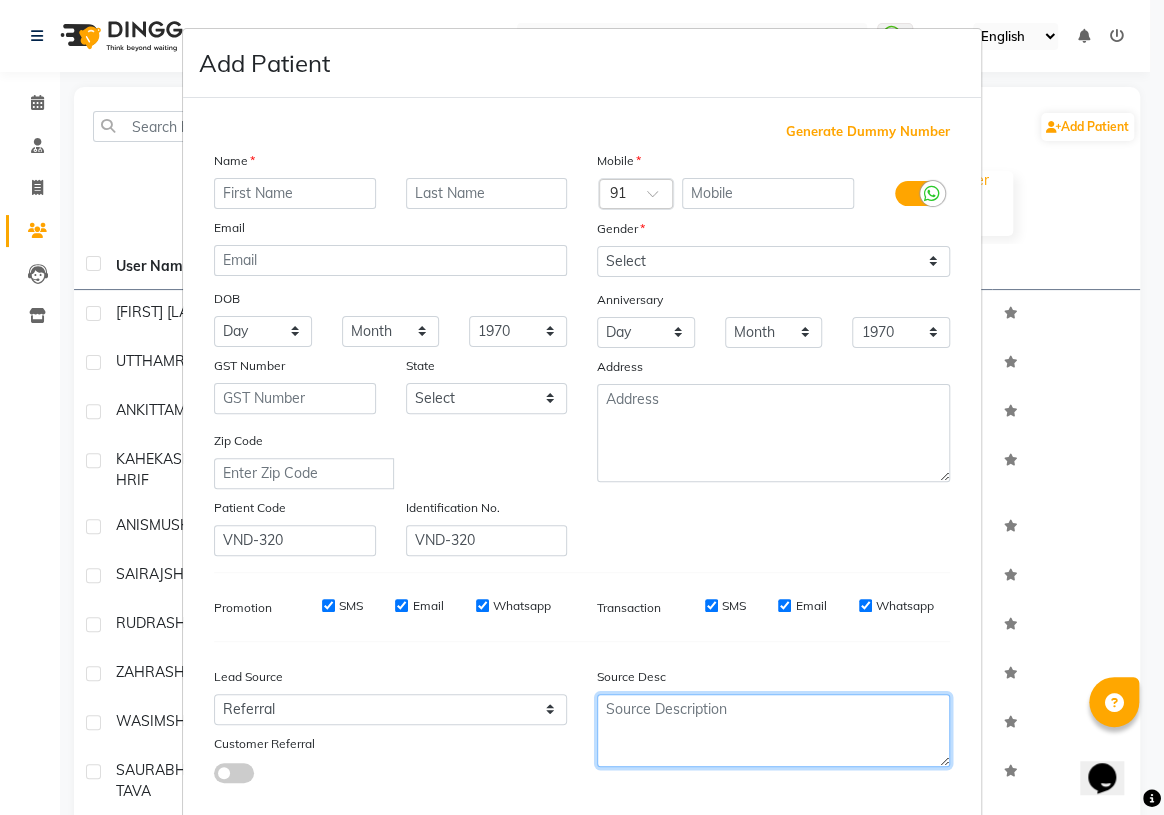 click at bounding box center (773, 730) 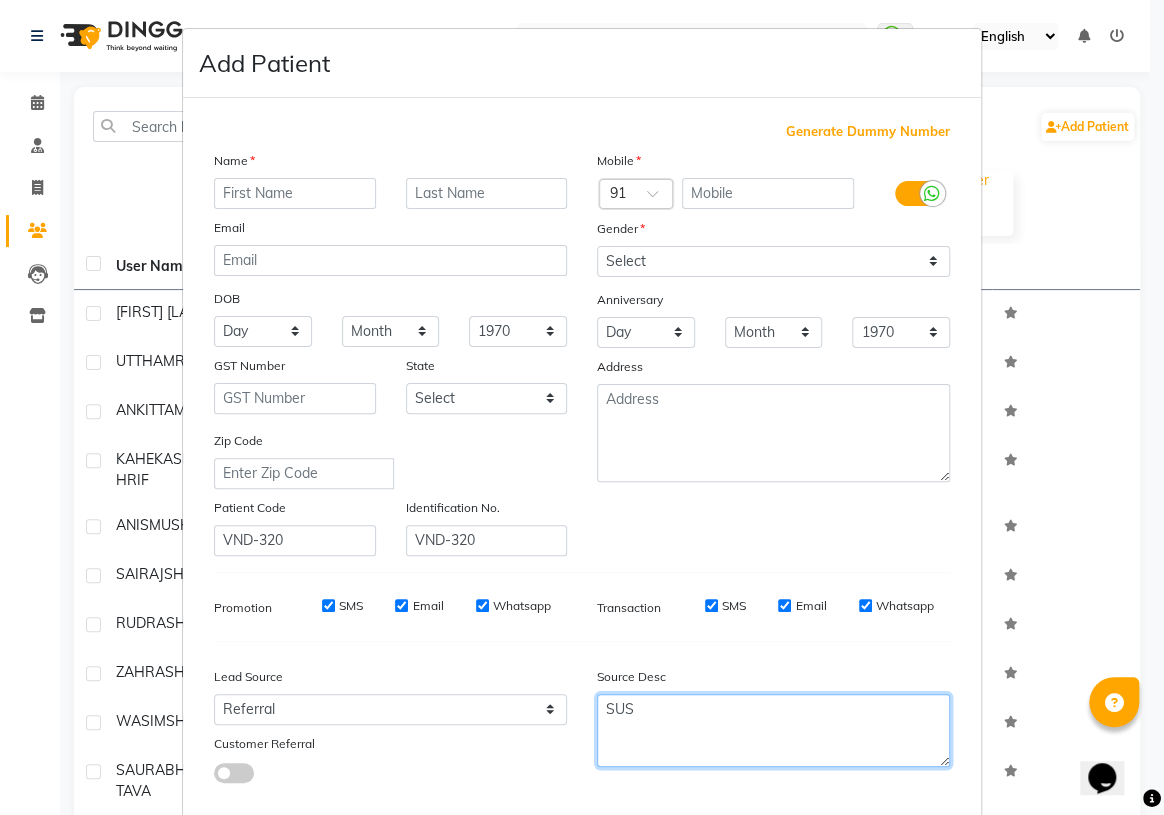type on "SUS" 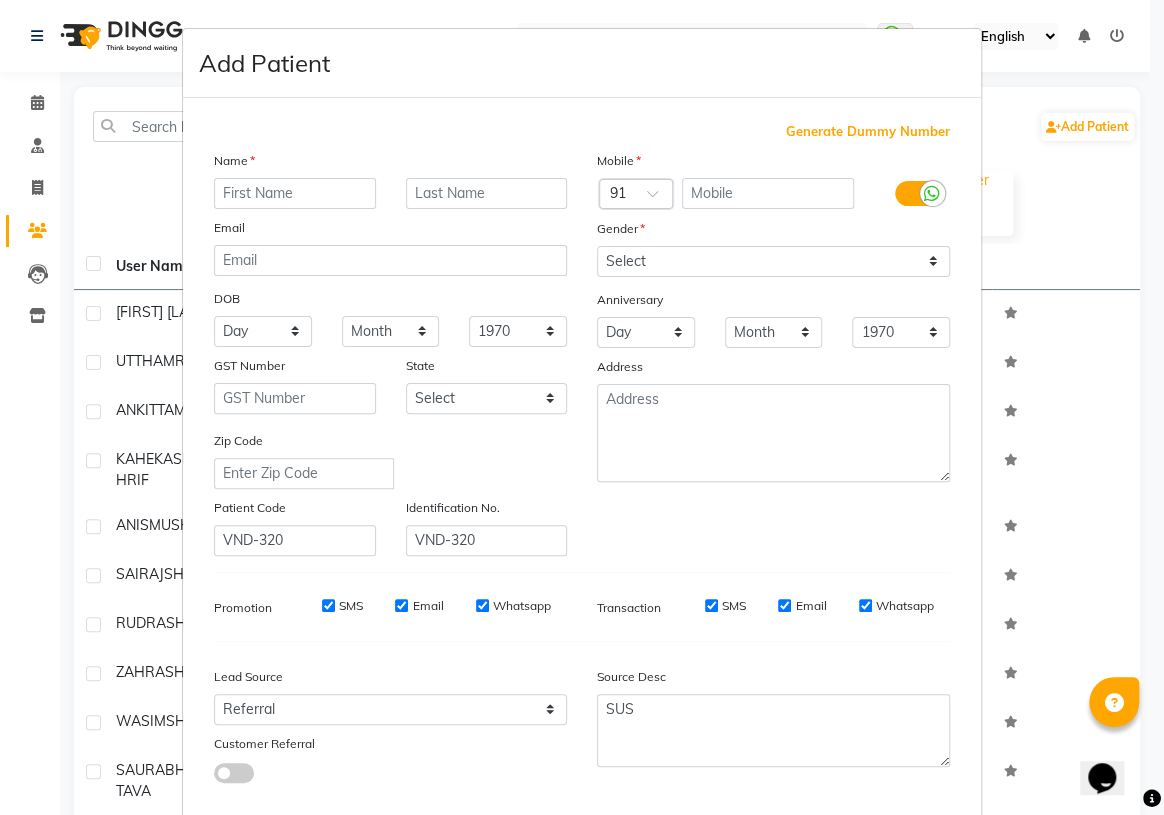 click at bounding box center (234, 773) 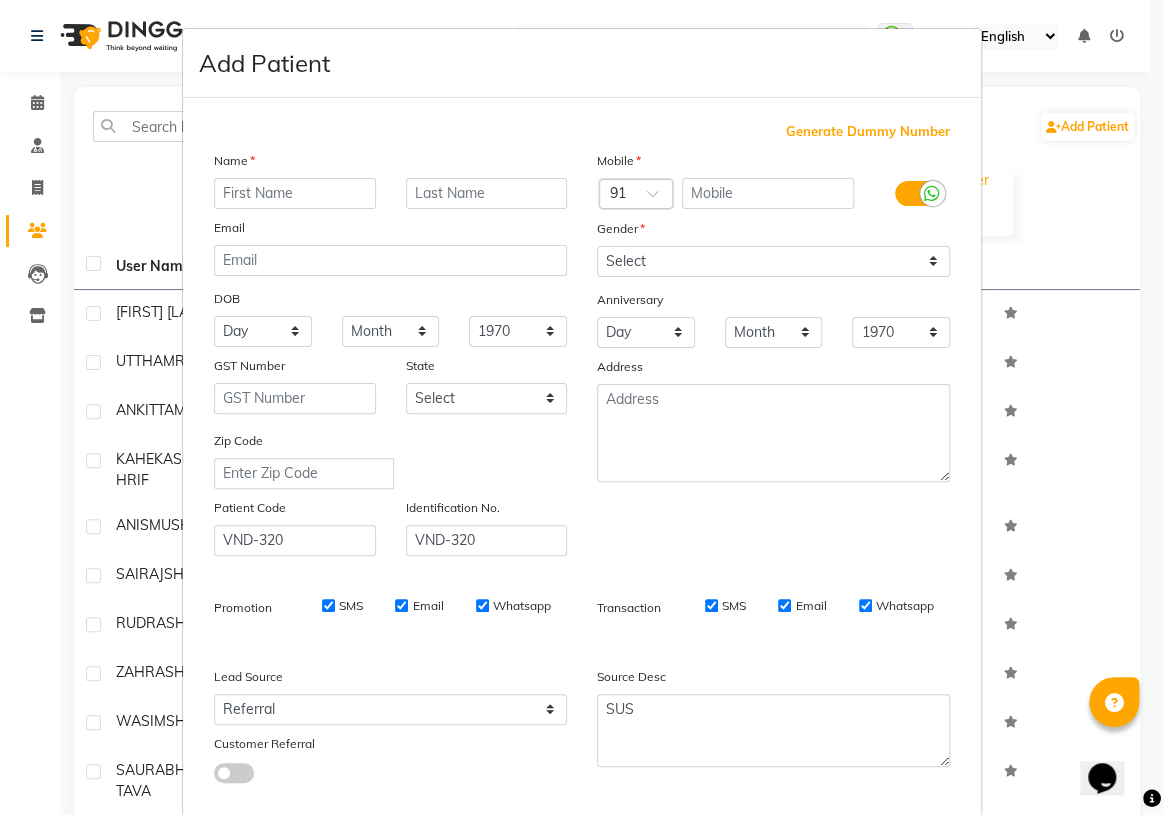 click at bounding box center [214, 776] 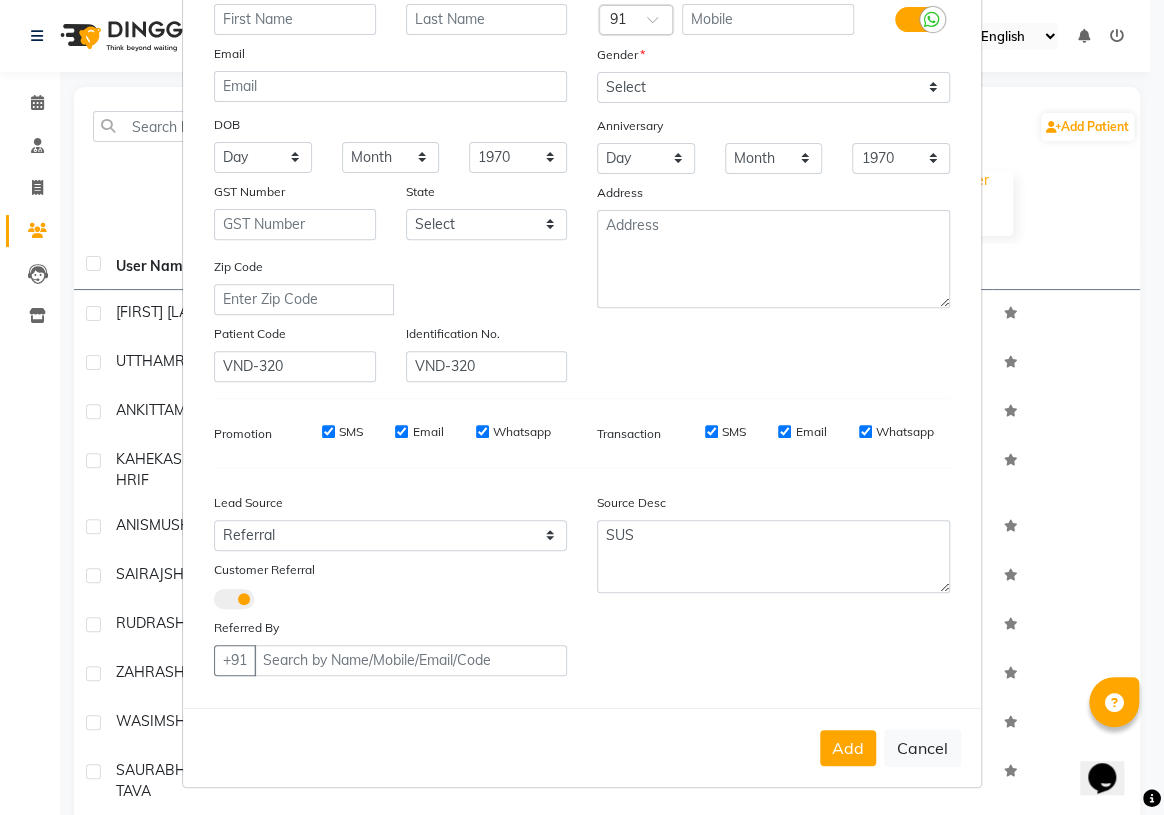 scroll, scrollTop: 180, scrollLeft: 0, axis: vertical 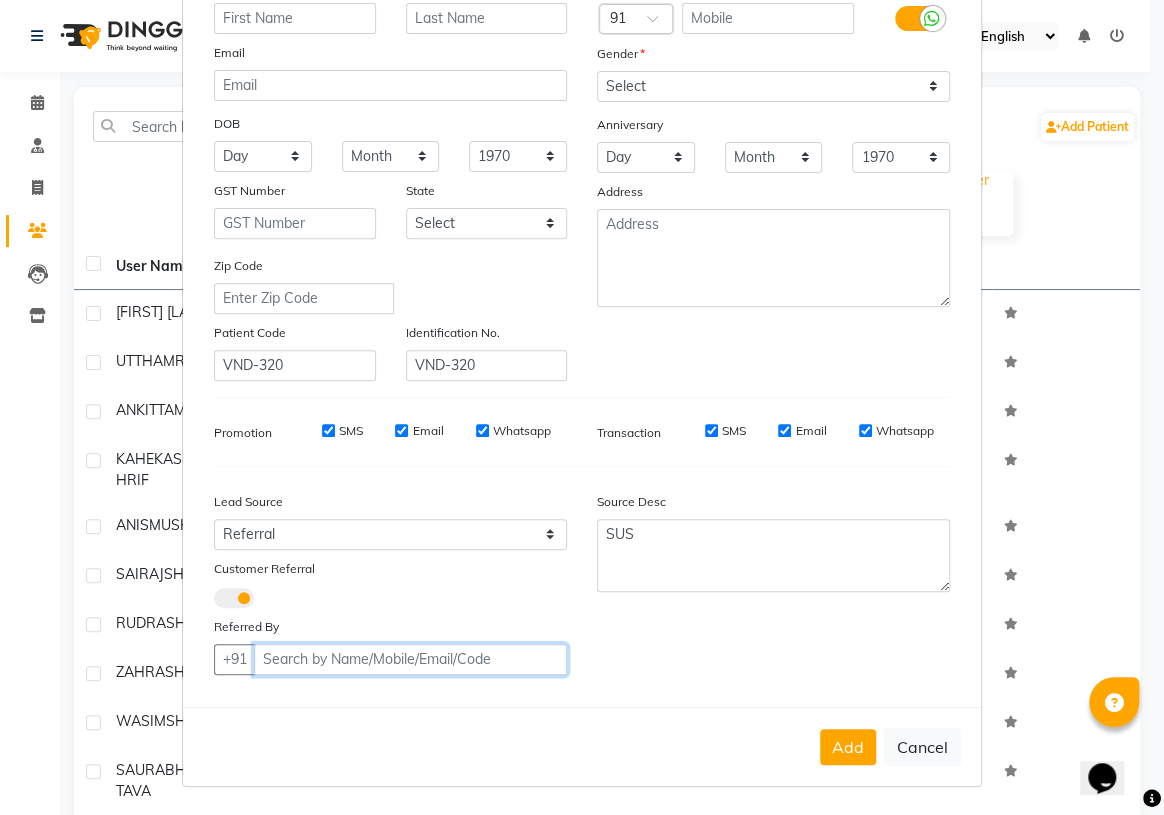 click at bounding box center [410, 659] 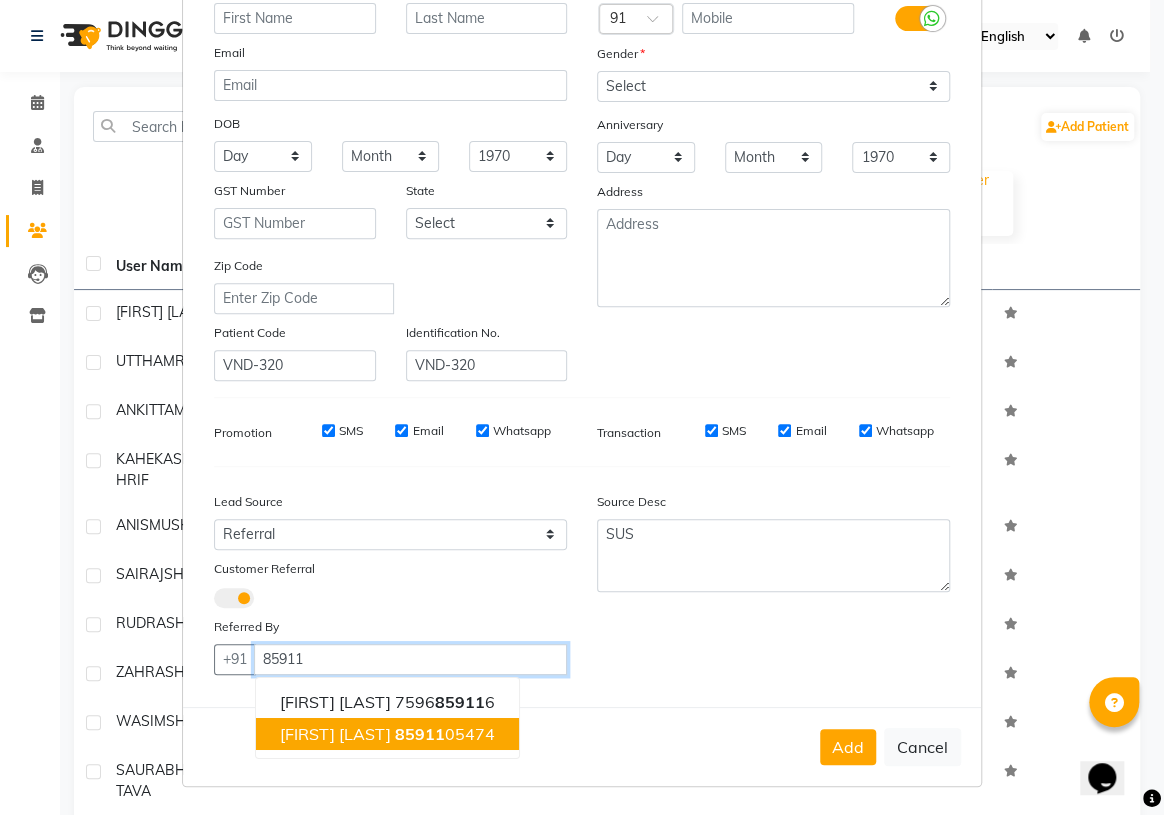 click on "[FIRST] [LAST]" at bounding box center (335, 733) 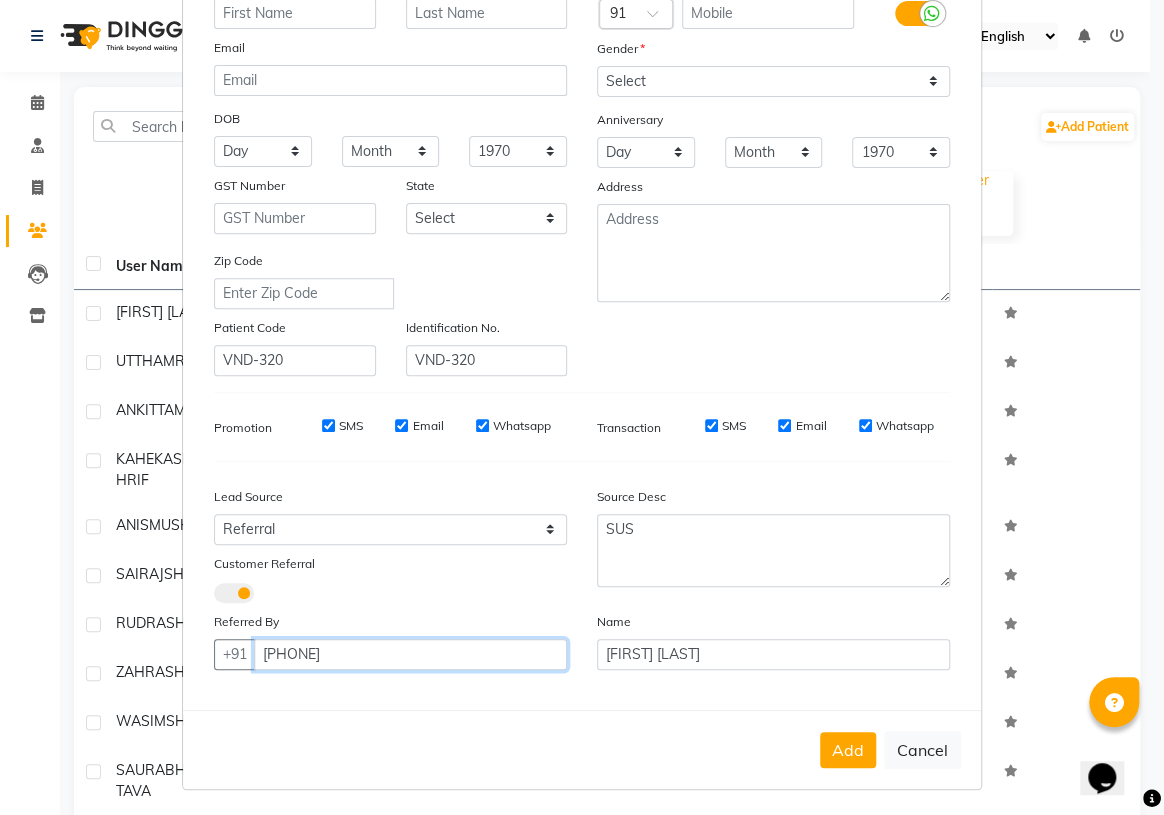 type on "[PHONE]" 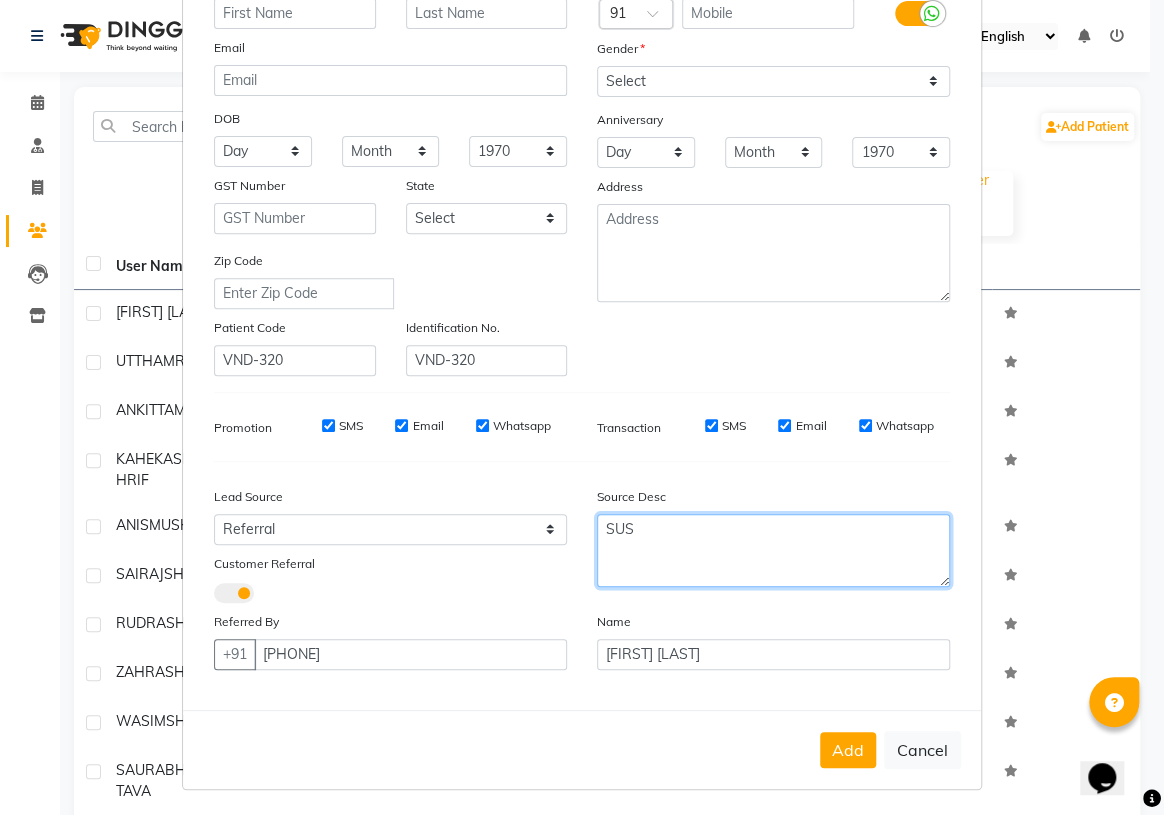 click on "SUS" at bounding box center (773, 550) 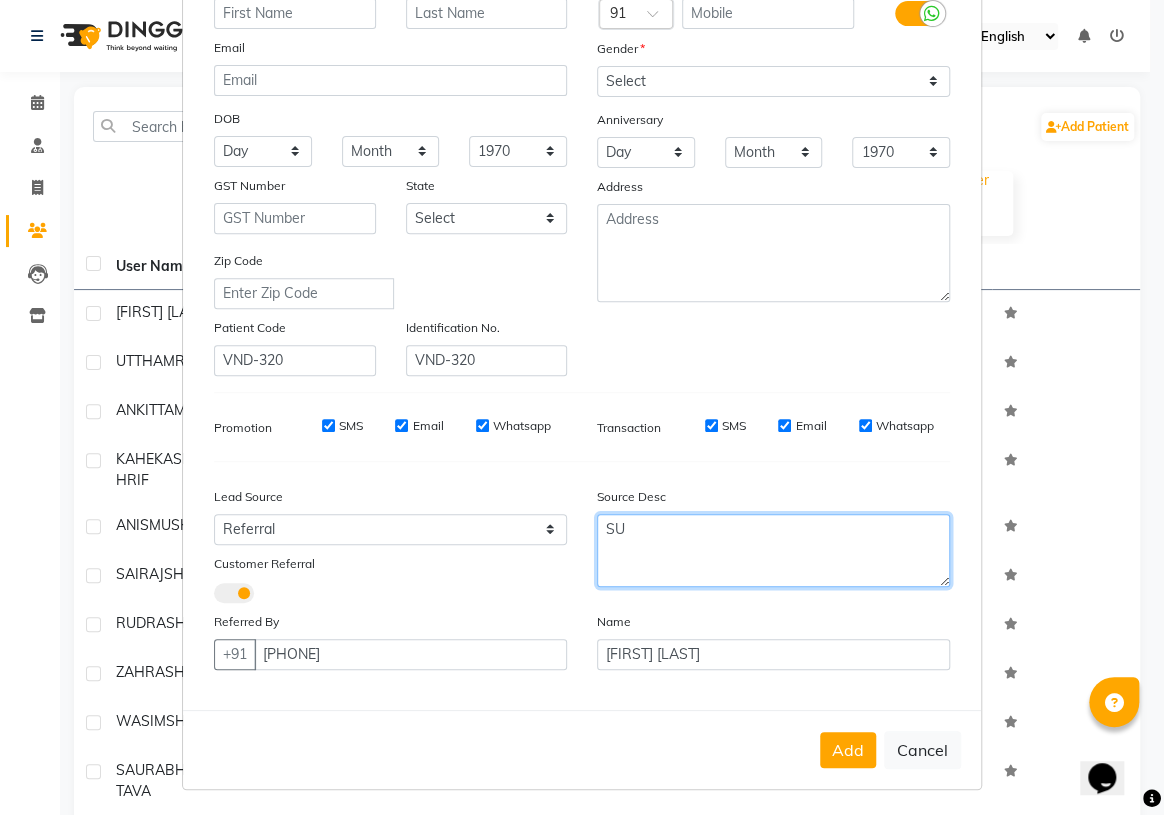 type on "S" 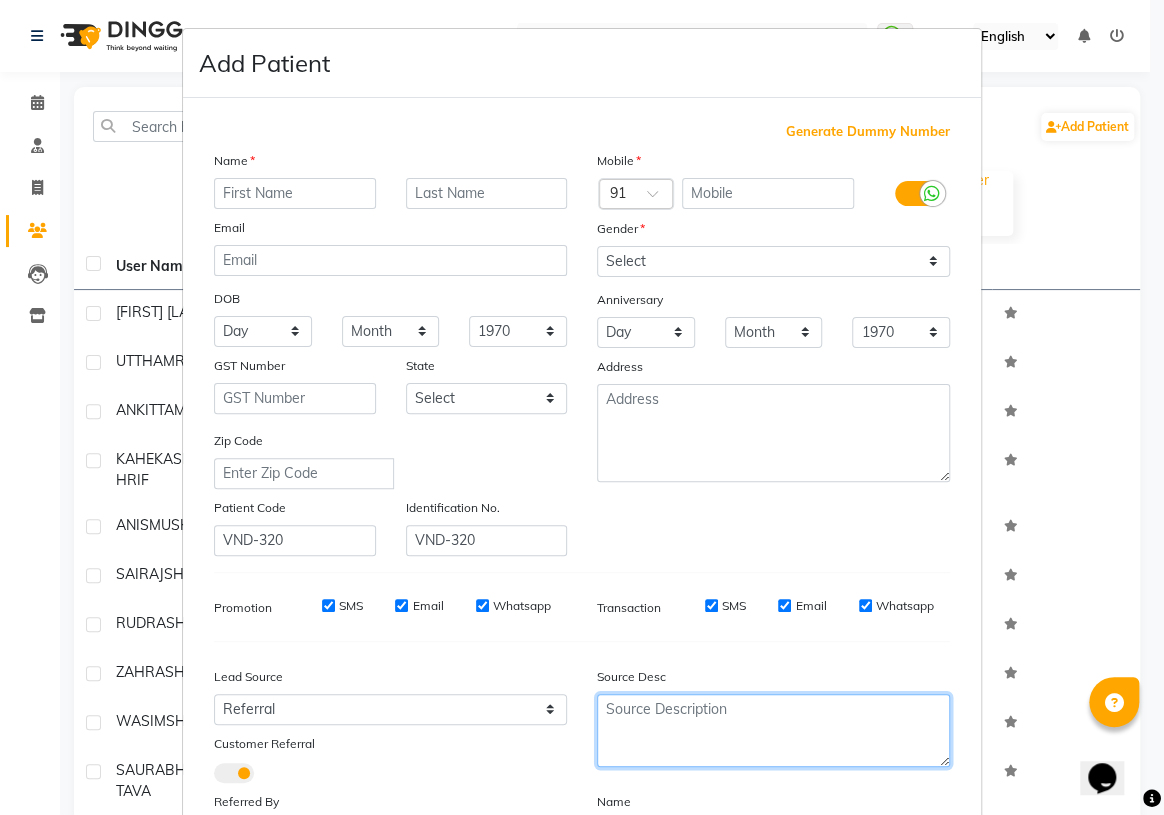 scroll, scrollTop: 0, scrollLeft: 0, axis: both 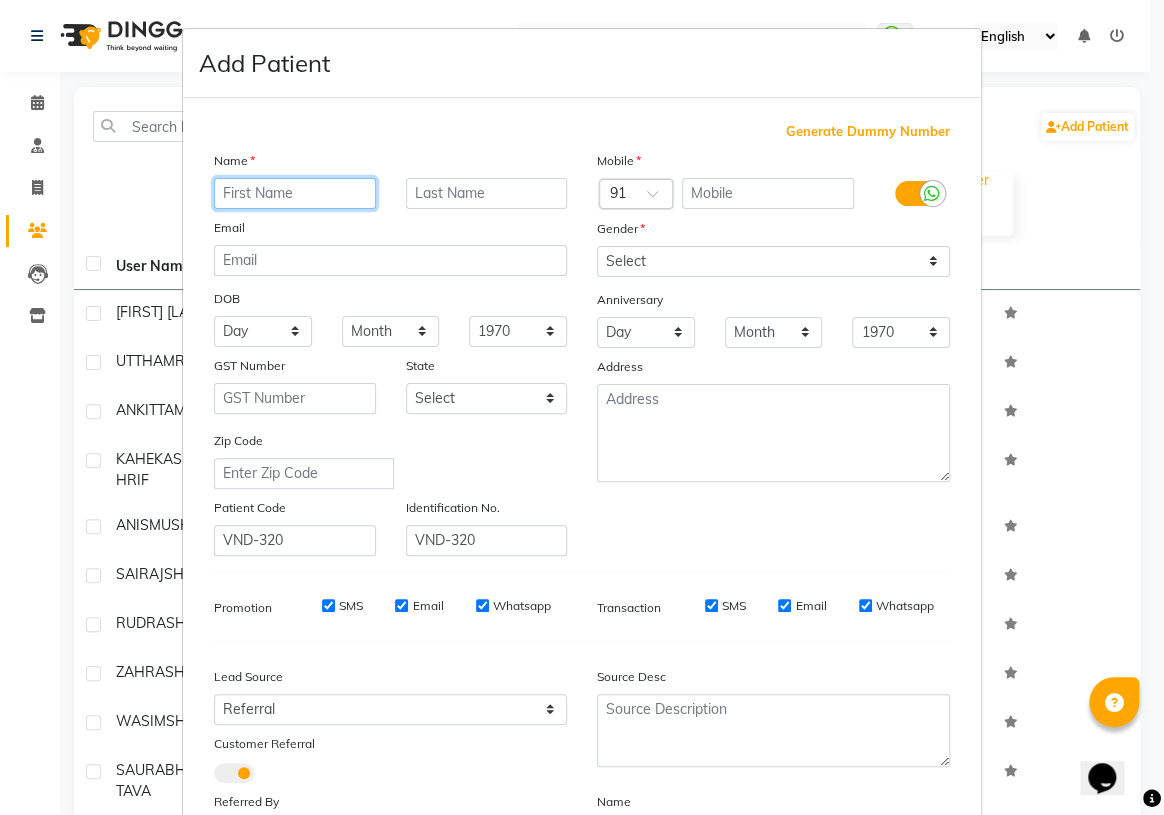 click at bounding box center (295, 193) 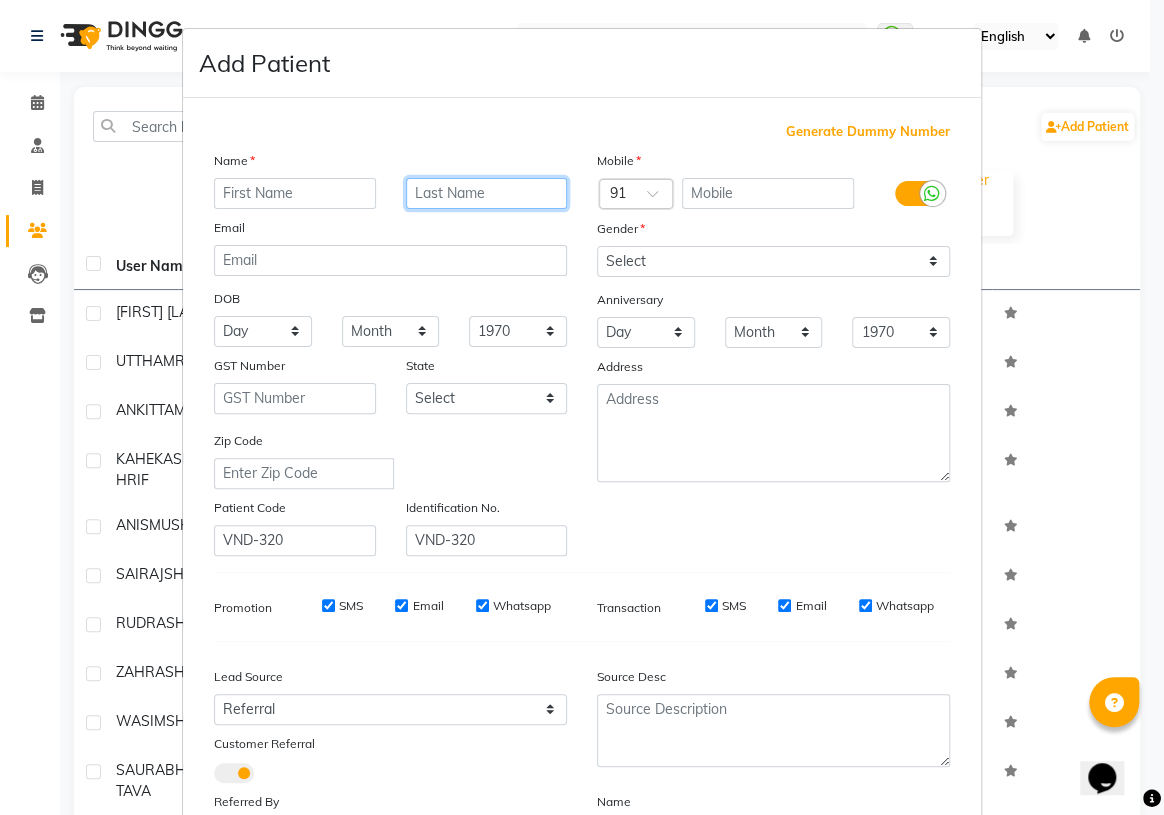 click at bounding box center [487, 193] 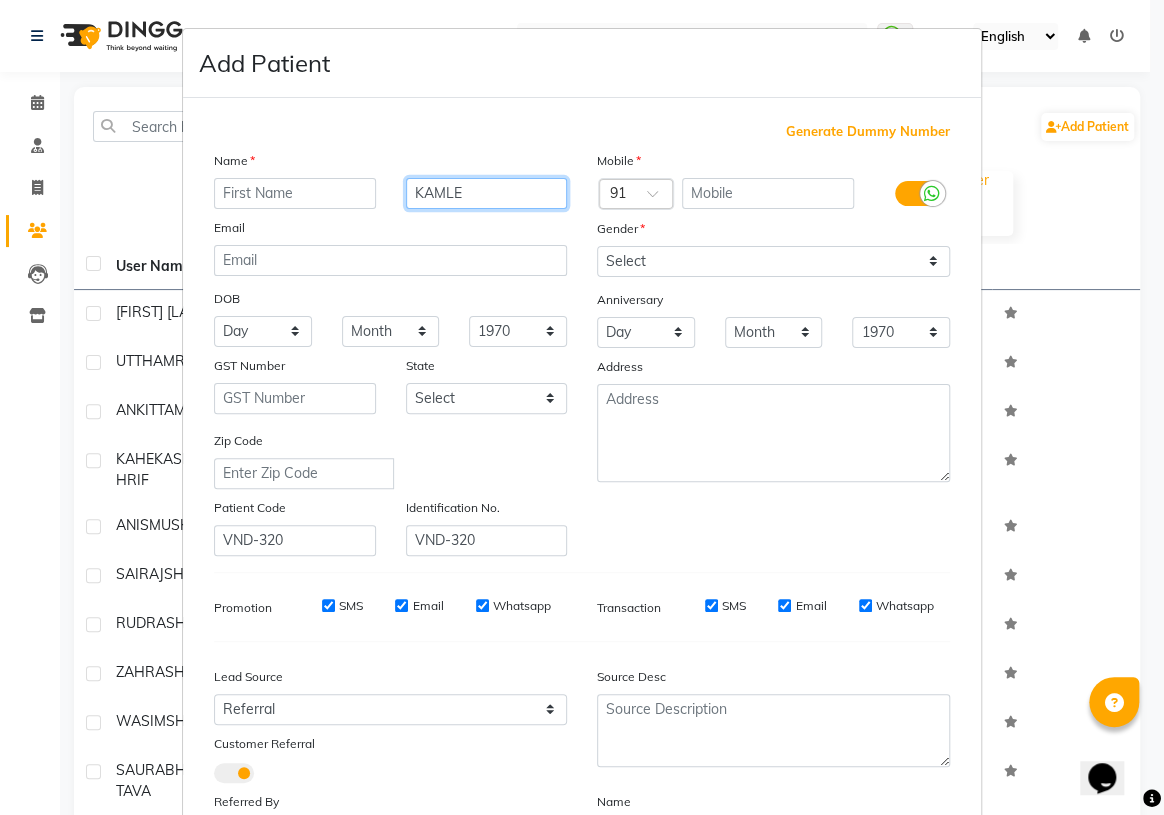 click on "KAMLE" at bounding box center [487, 193] 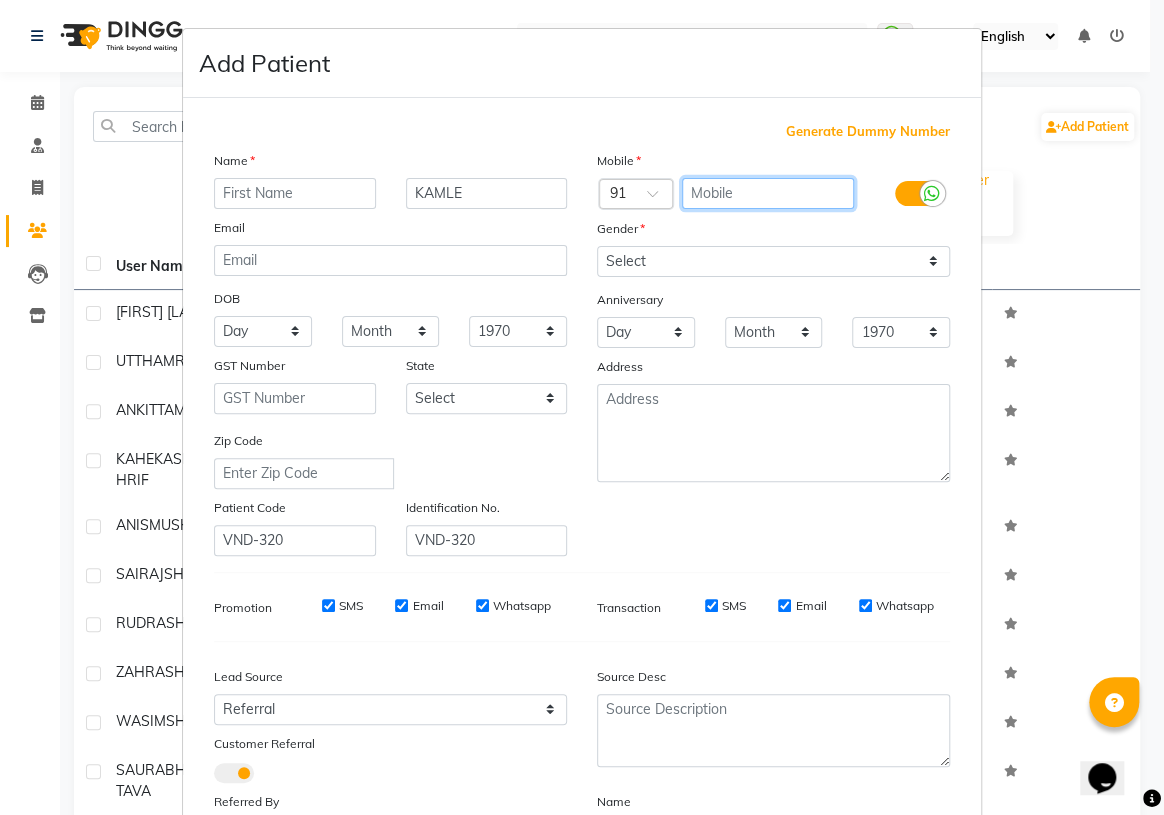 click at bounding box center [768, 193] 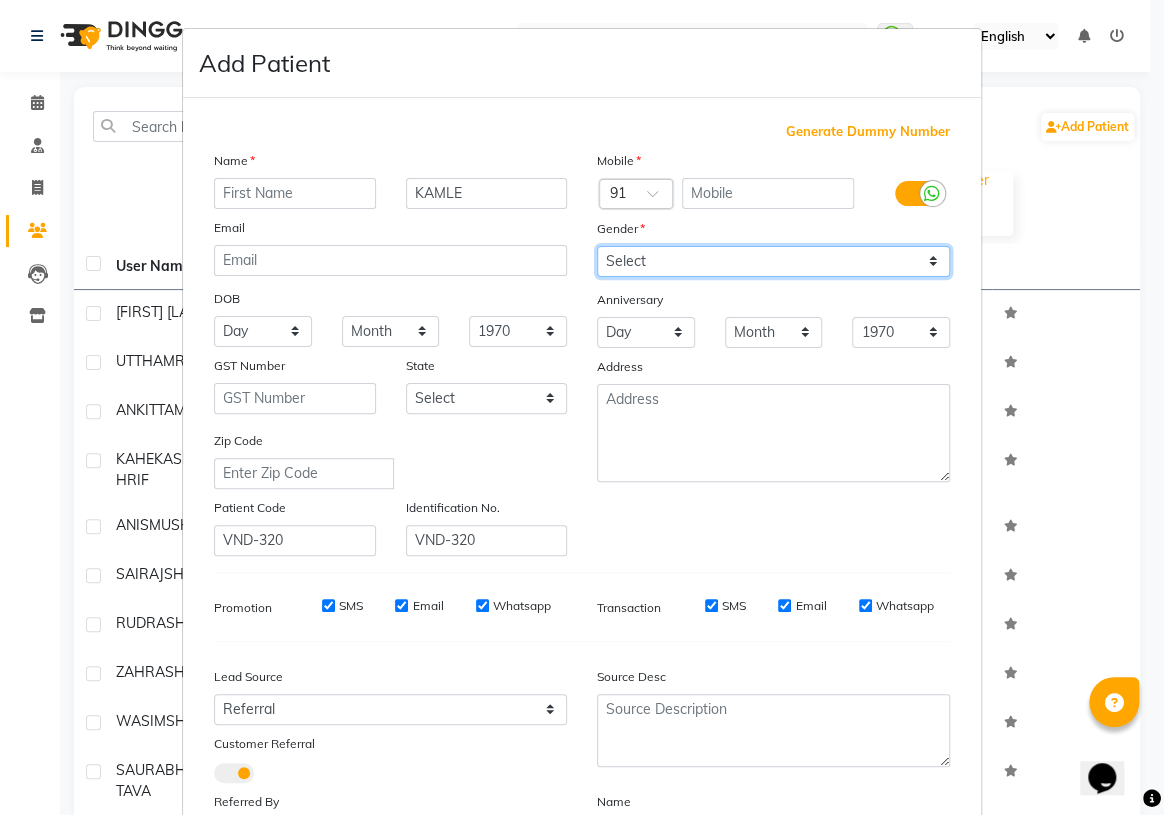 click on "Select Male Female Other Prefer Not To Say" at bounding box center (773, 261) 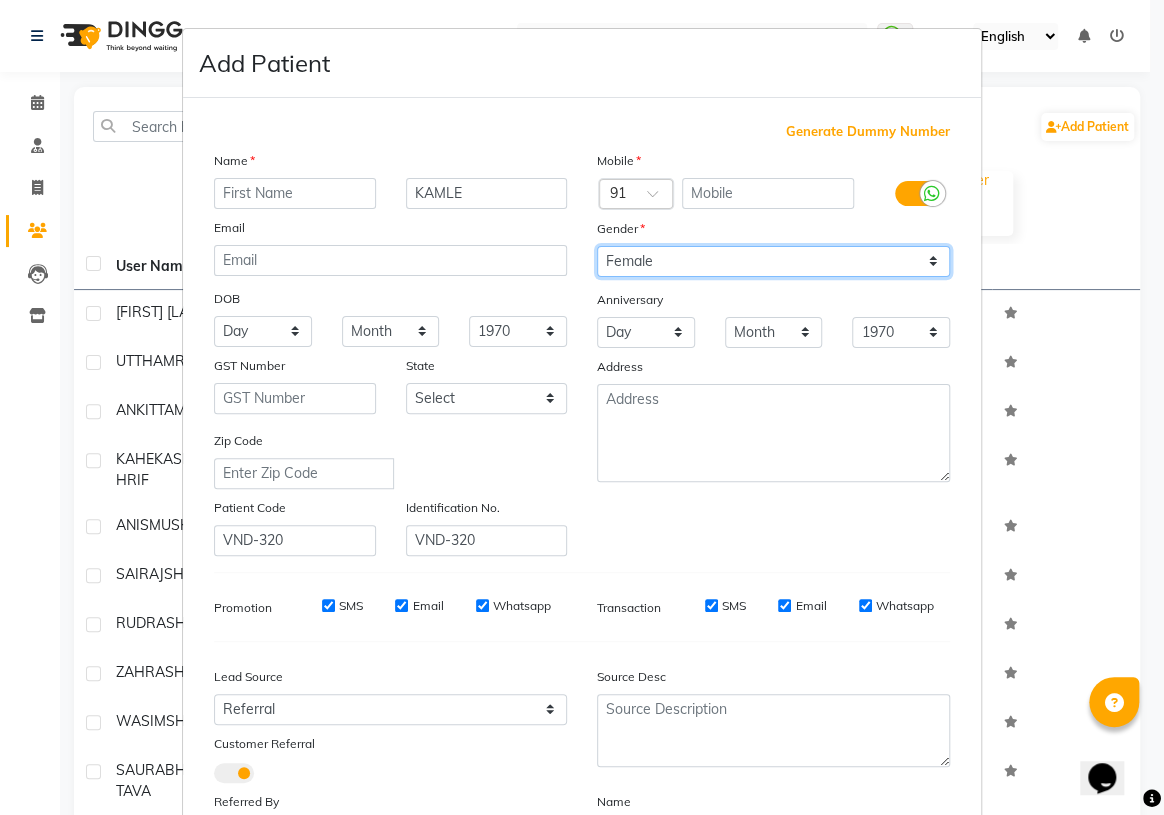 click on "Select Male Female Other Prefer Not To Say" at bounding box center (773, 261) 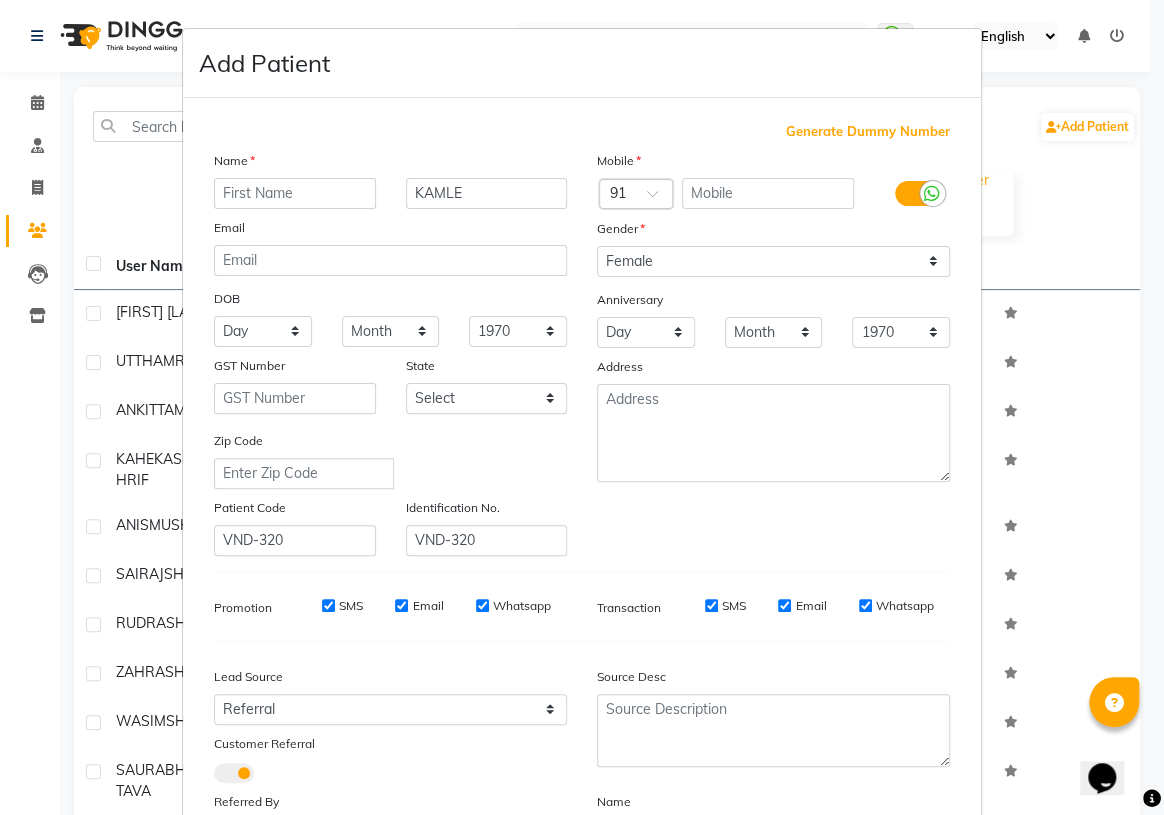 click on "Name" at bounding box center (390, 164) 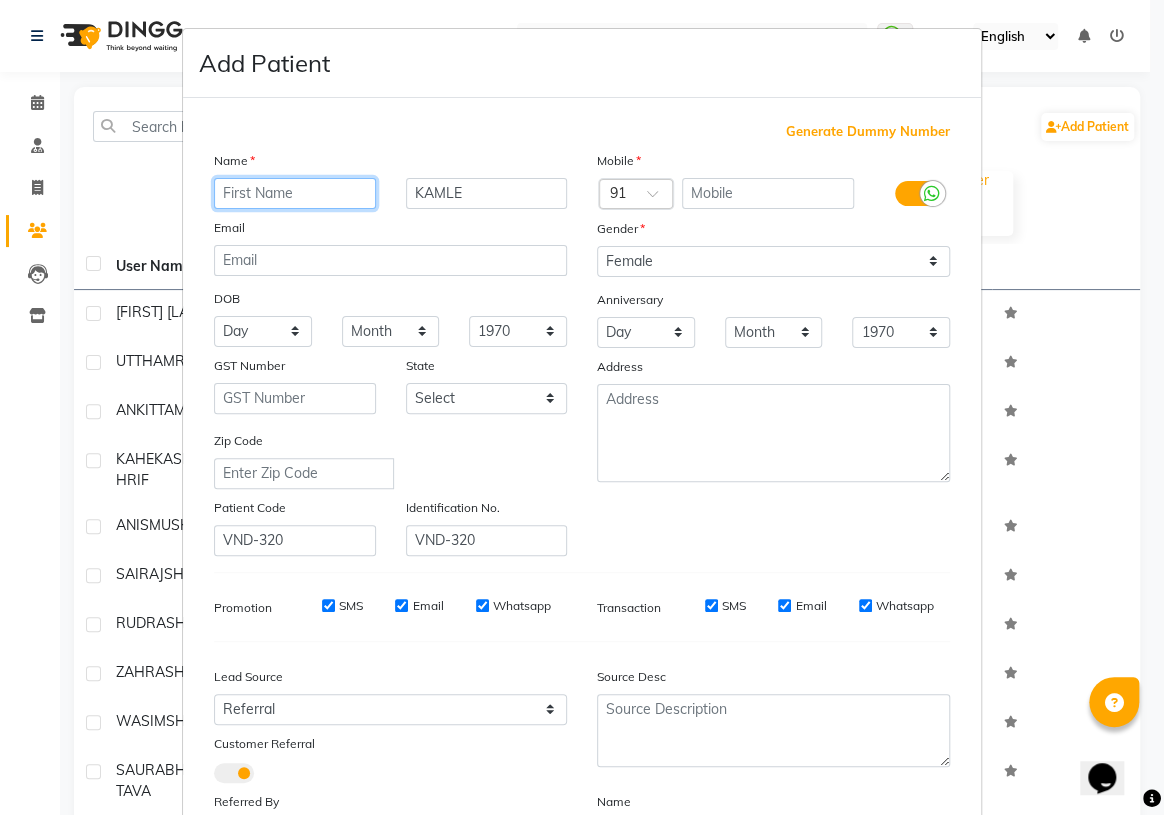 click at bounding box center [295, 193] 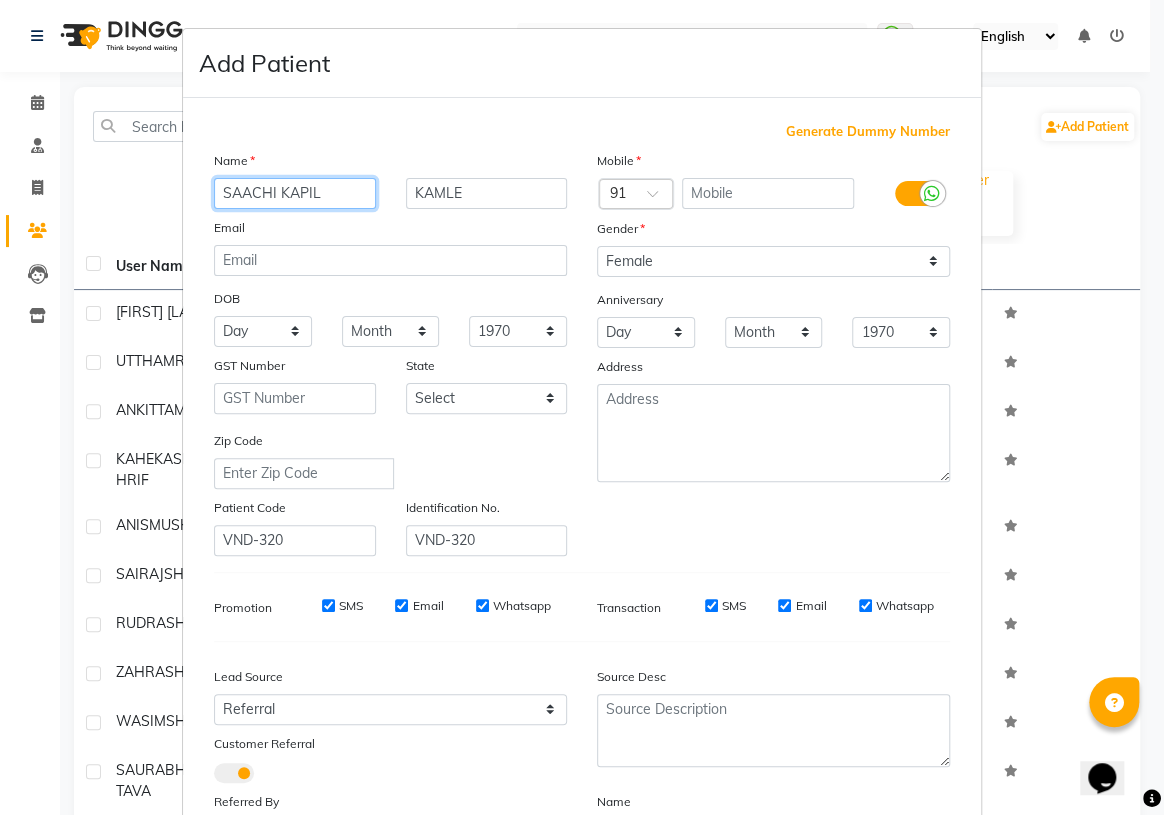 type on "SAACHI KAPIL" 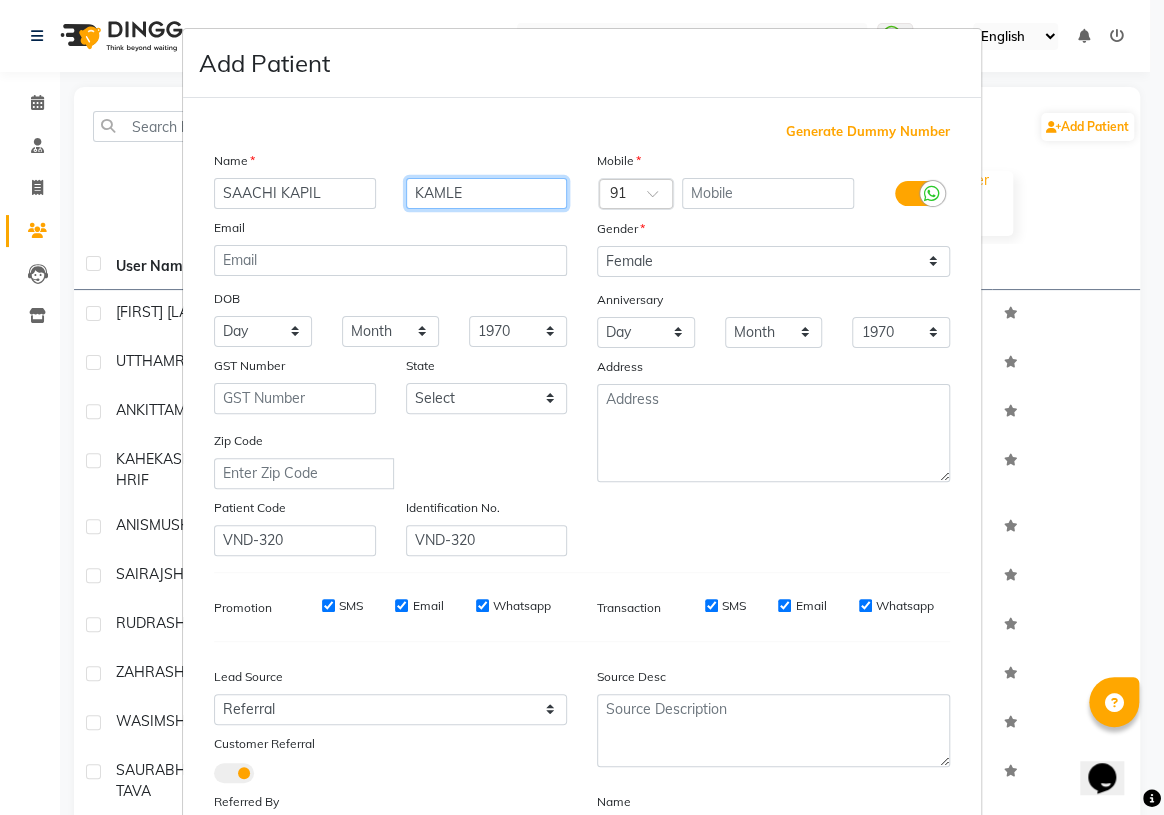 click on "KAMLE" at bounding box center (487, 193) 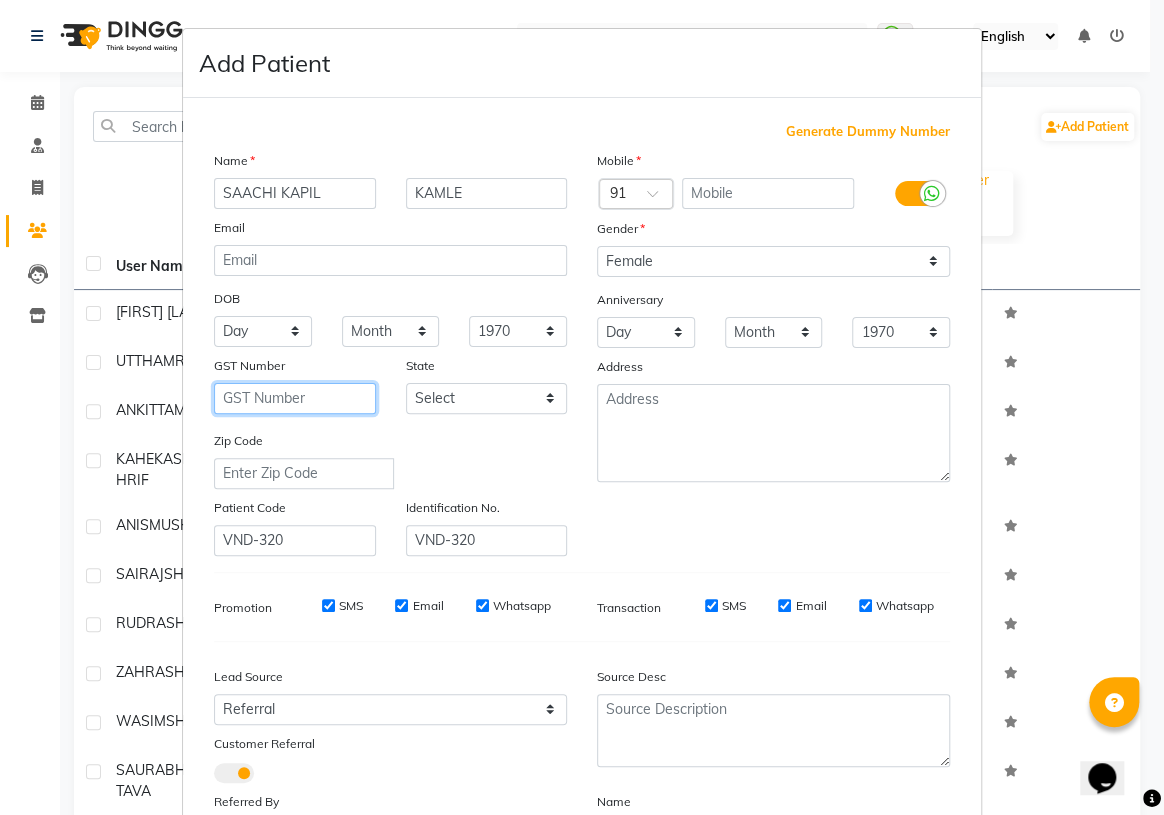 click at bounding box center (295, 398) 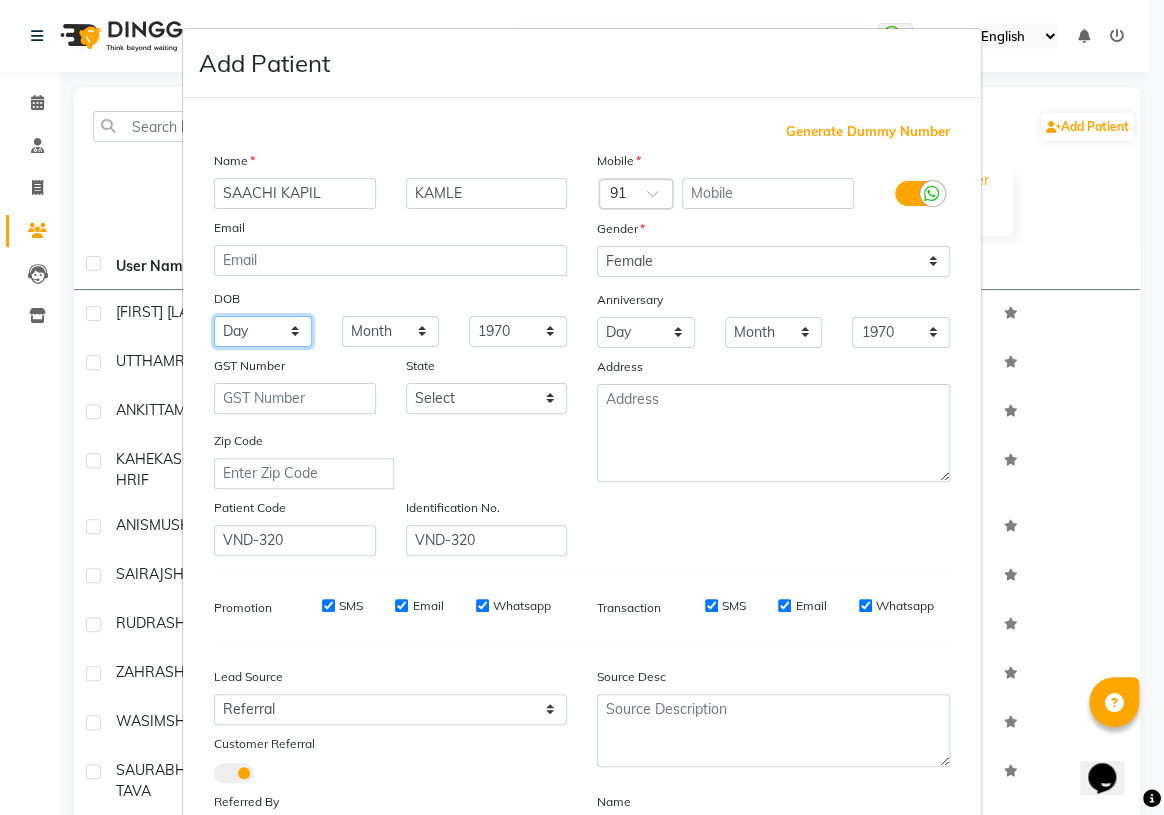 click on "Day 01 02 03 04 05 06 07 08 09 10 11 12 13 14 15 16 17 18 19 20 21 22 23 24 25 26 27 28 29 30 31" at bounding box center (263, 331) 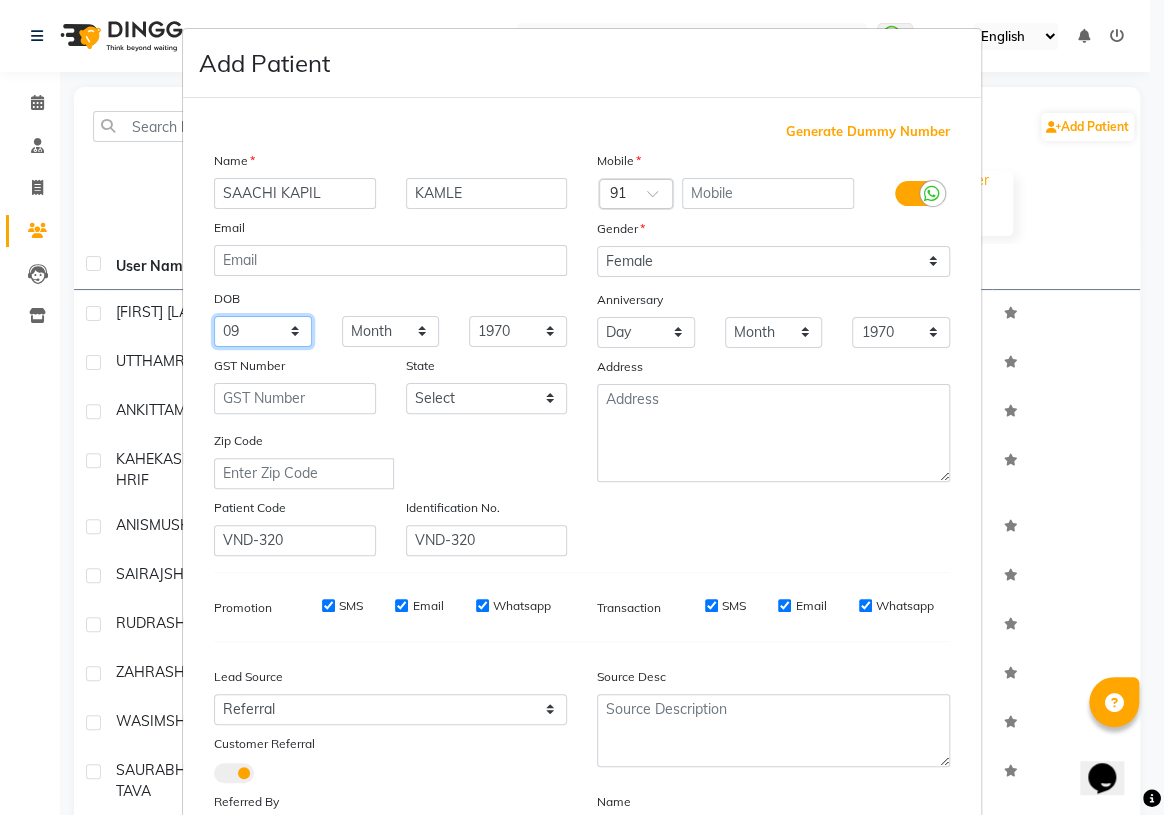 click on "Day 01 02 03 04 05 06 07 08 09 10 11 12 13 14 15 16 17 18 19 20 21 22 23 24 25 26 27 28 29 30 31" at bounding box center [263, 331] 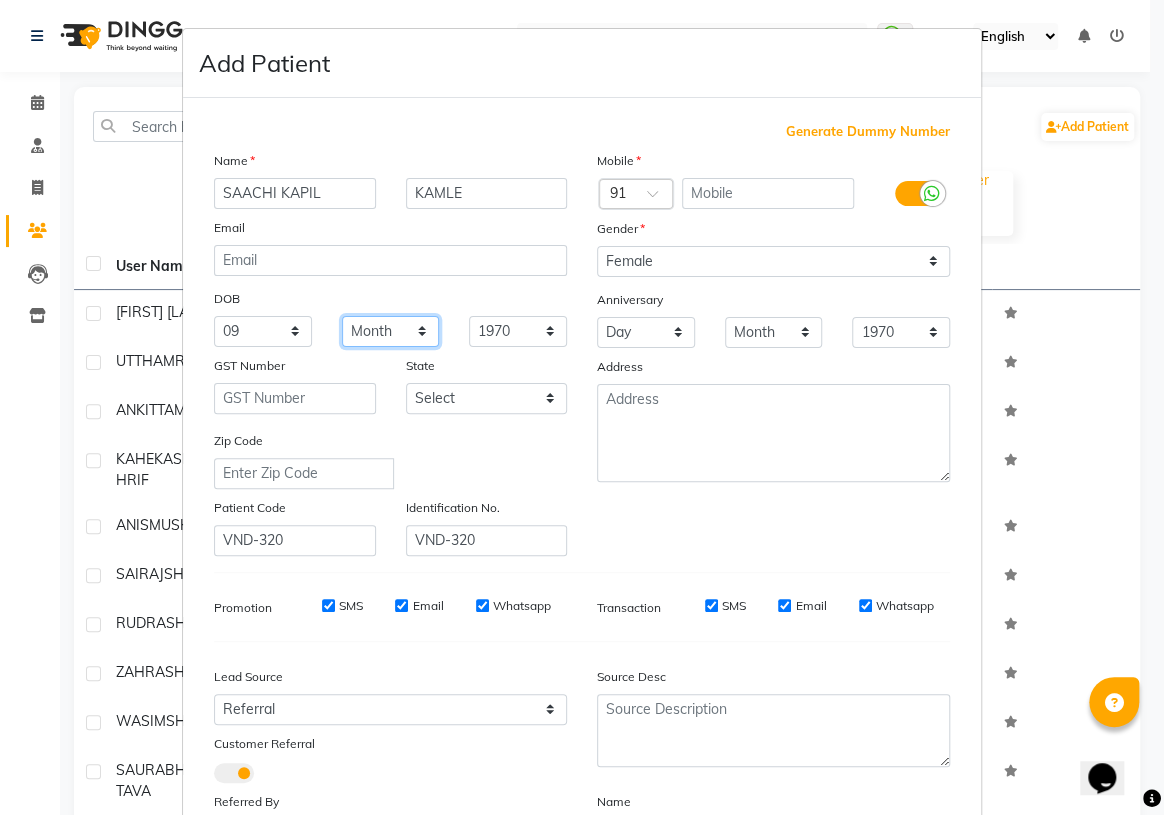 click on "Month January February March April May June July August September October November December" at bounding box center (391, 331) 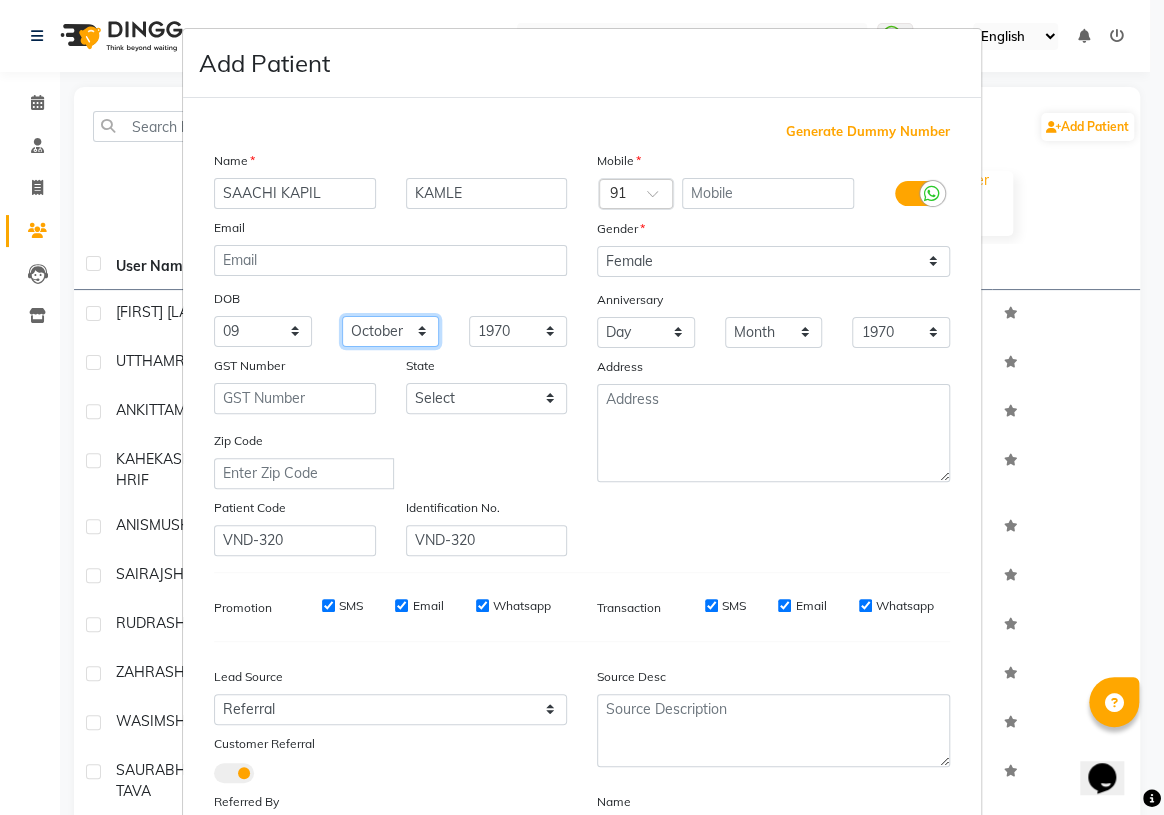 click on "Month January February March April May June July August September October November December" at bounding box center [391, 331] 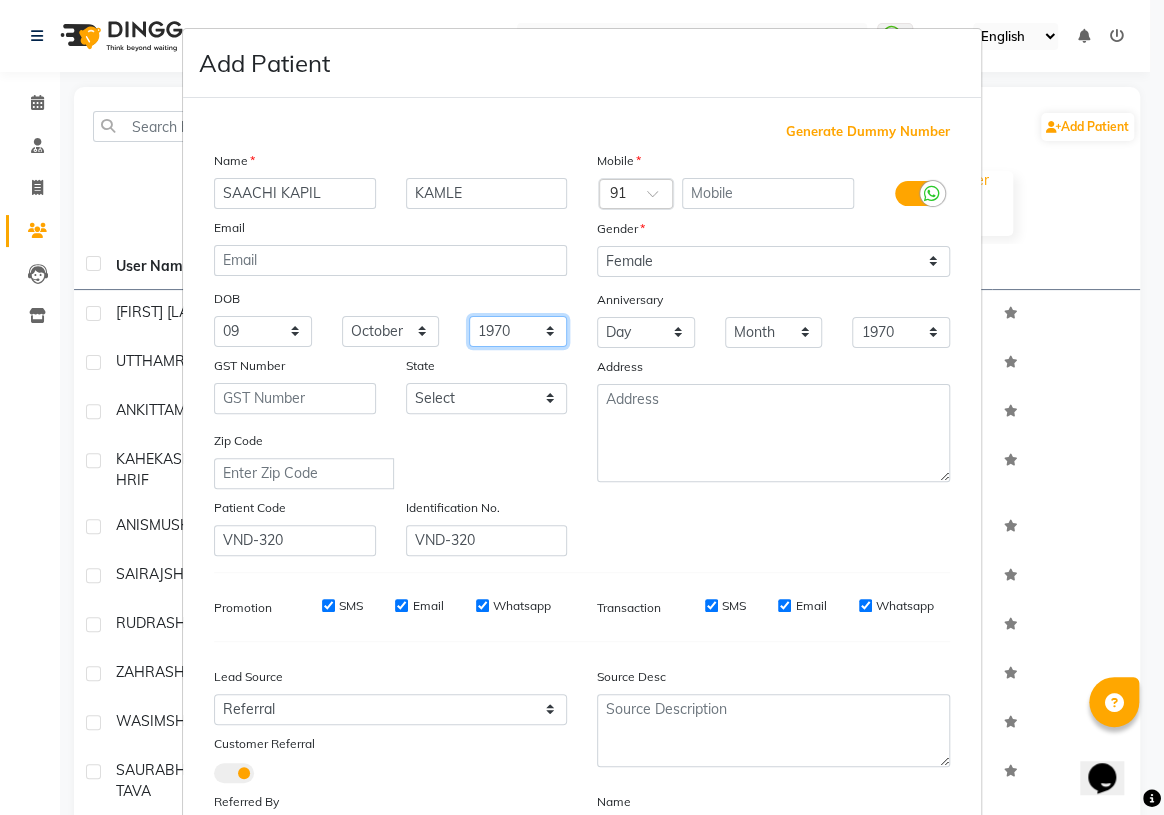 click on "1940 1941 1942 1943 1944 1945 1946 1947 1948 1949 1950 1951 1952 1953 1954 1955 1956 1957 1958 1959 1960 1961 1962 1963 1964 1965 1966 1967 1968 1969 1970 1971 1972 1973 1974 1975 1976 1977 1978 1979 1980 1981 1982 1983 1984 1985 1986 1987 1988 1989 1990 1991 1992 1993 1994 1995 1996 1997 1998 1999 2000 2001 2002 2003 2004 2005 2006 2007 2008 2009 2010 2011 2012 2013 2014 2015 2016 2017 2018 2019 2020 2021 2022 2023 2024" at bounding box center [518, 331] 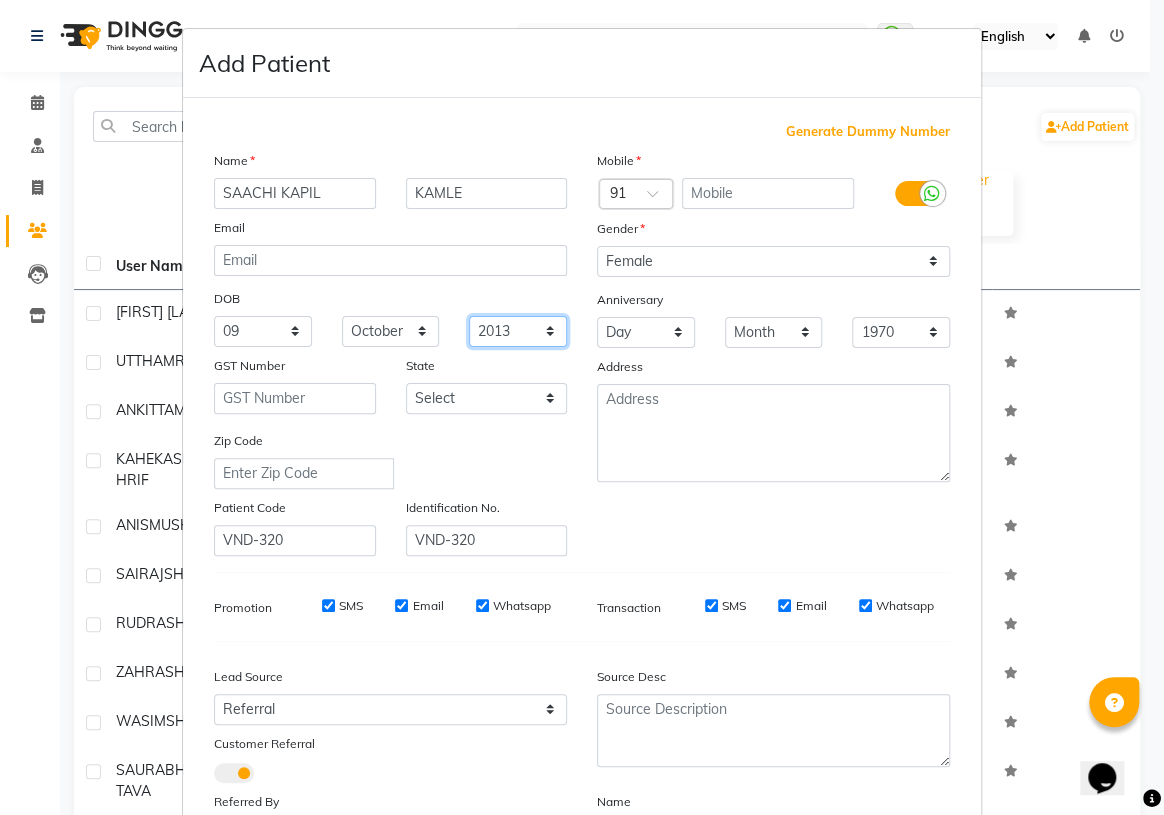 click on "1940 1941 1942 1943 1944 1945 1946 1947 1948 1949 1950 1951 1952 1953 1954 1955 1956 1957 1958 1959 1960 1961 1962 1963 1964 1965 1966 1967 1968 1969 1970 1971 1972 1973 1974 1975 1976 1977 1978 1979 1980 1981 1982 1983 1984 1985 1986 1987 1988 1989 1990 1991 1992 1993 1994 1995 1996 1997 1998 1999 2000 2001 2002 2003 2004 2005 2006 2007 2008 2009 2010 2011 2012 2013 2014 2015 2016 2017 2018 2019 2020 2021 2022 2023 2024" at bounding box center (518, 331) 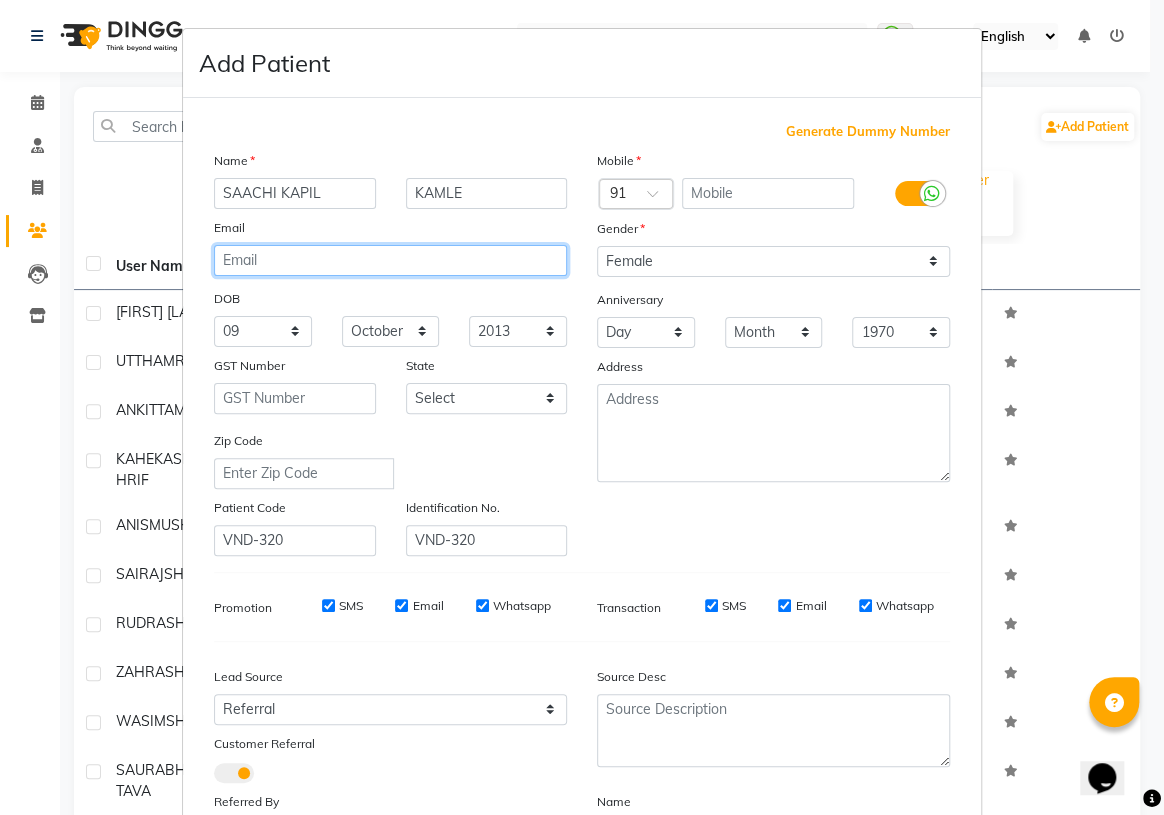click at bounding box center (390, 260) 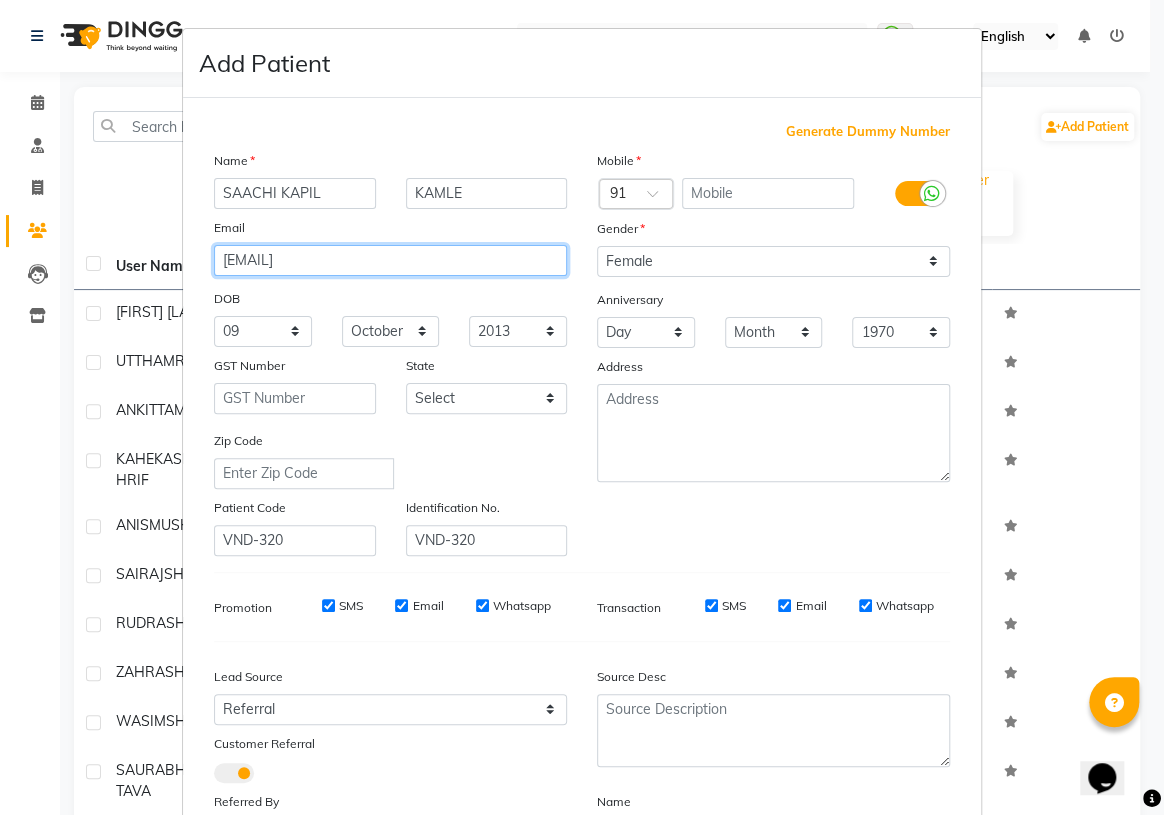 click on "[EMAIL]" at bounding box center (390, 260) 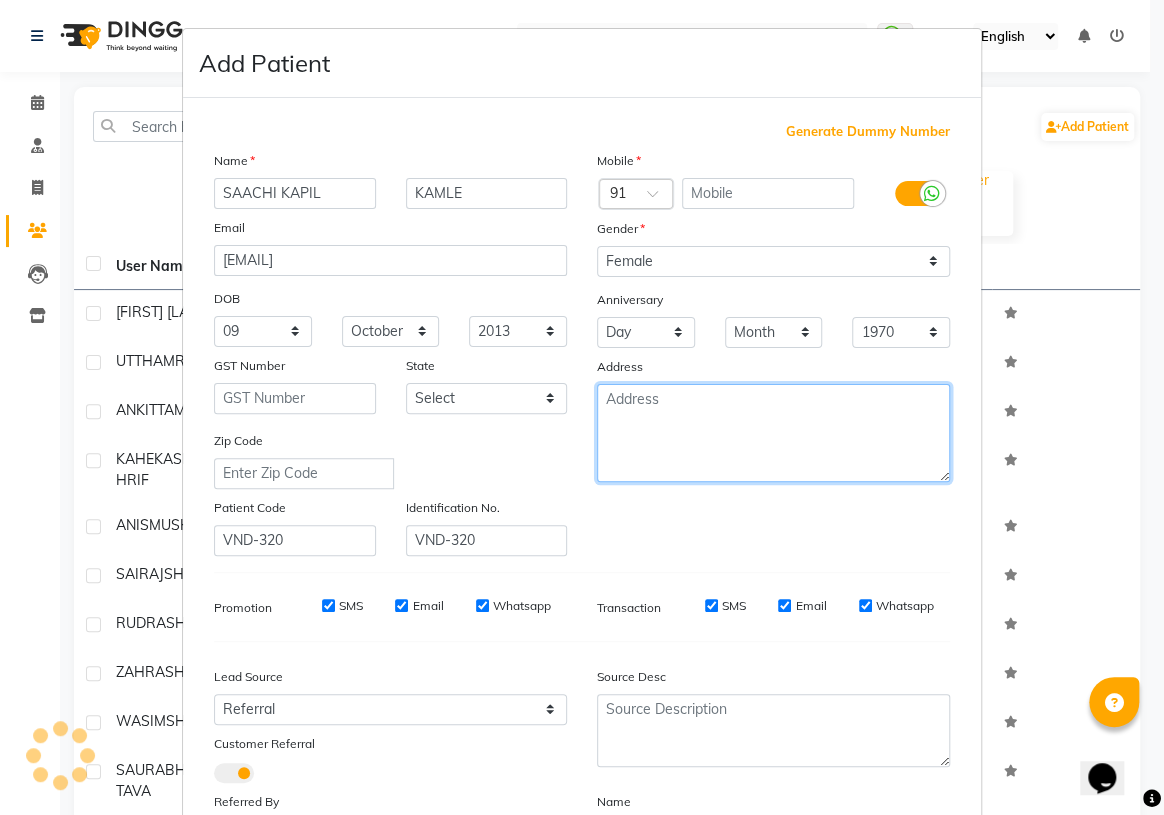 click at bounding box center (773, 433) 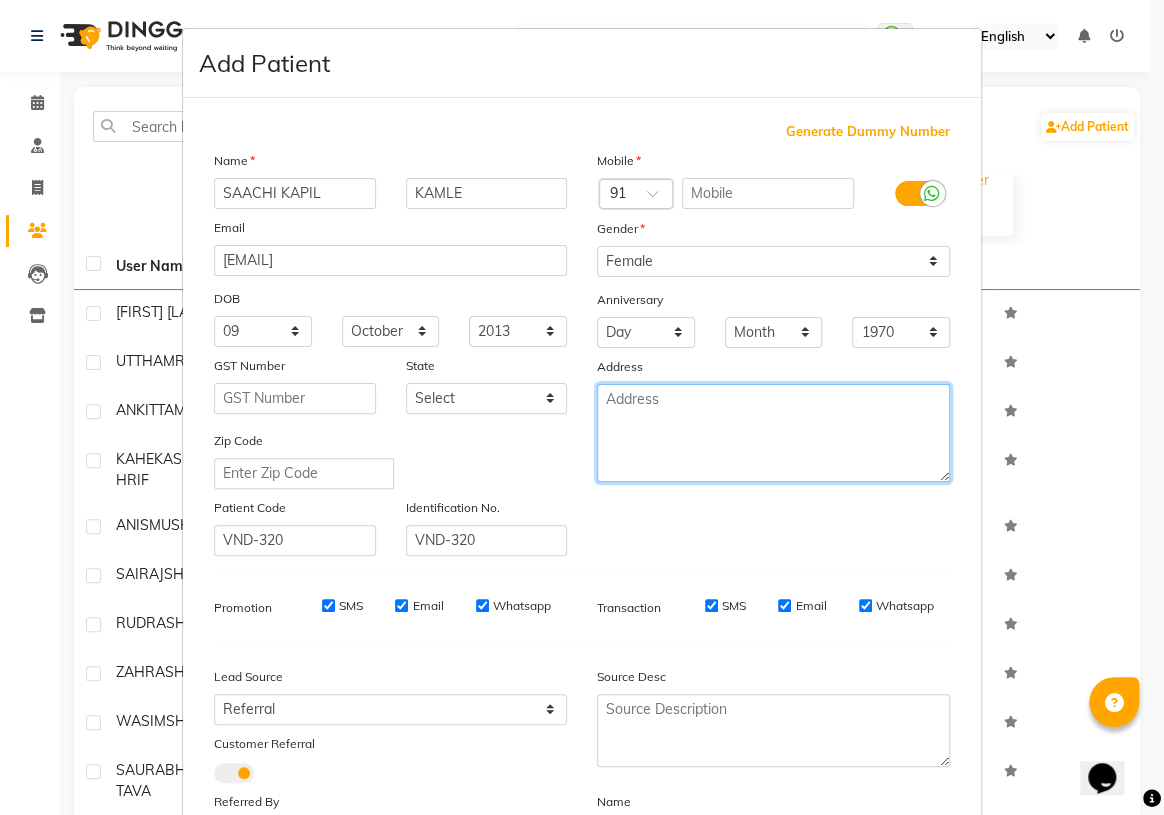 paste on "1404; 2/E; paradise heights, Mhada complex, near witty school, chikuwadi, kandivali(west)" 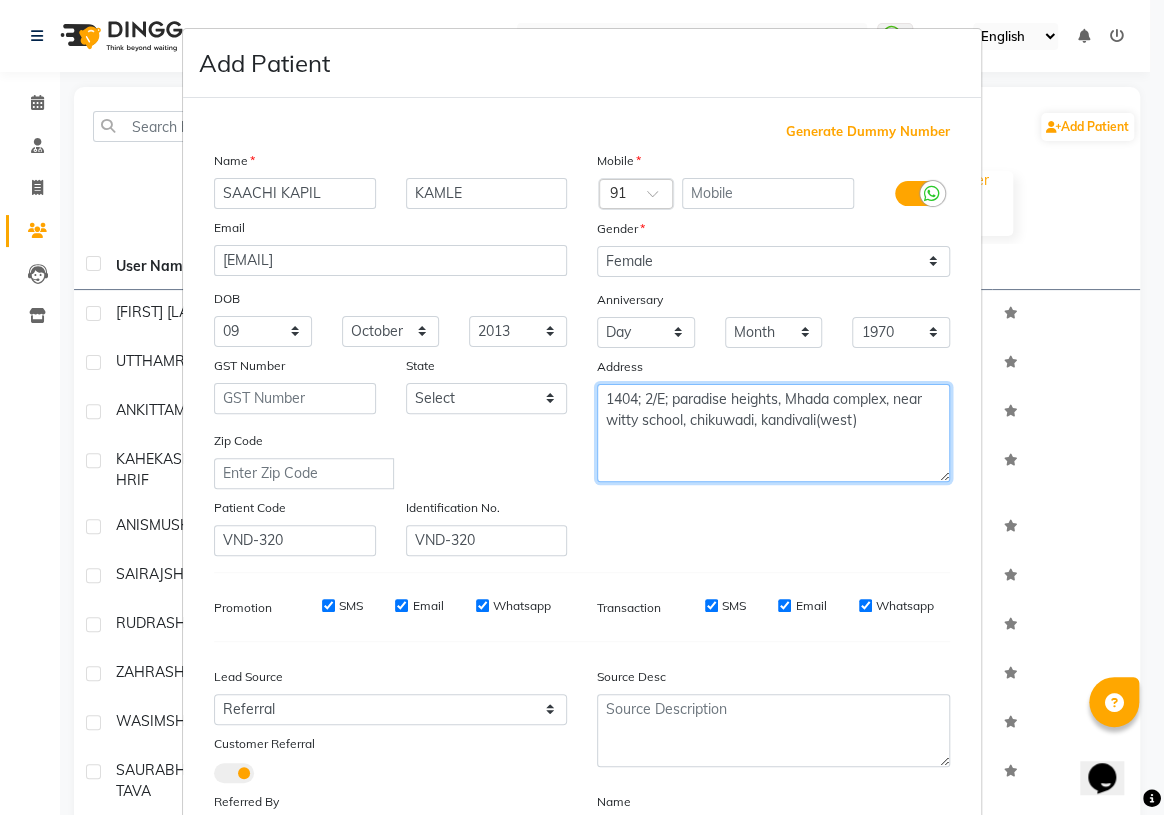 type on "1404; 2/E; paradise heights, Mhada complex, near witty school, chikuwadi, kandivali(west)" 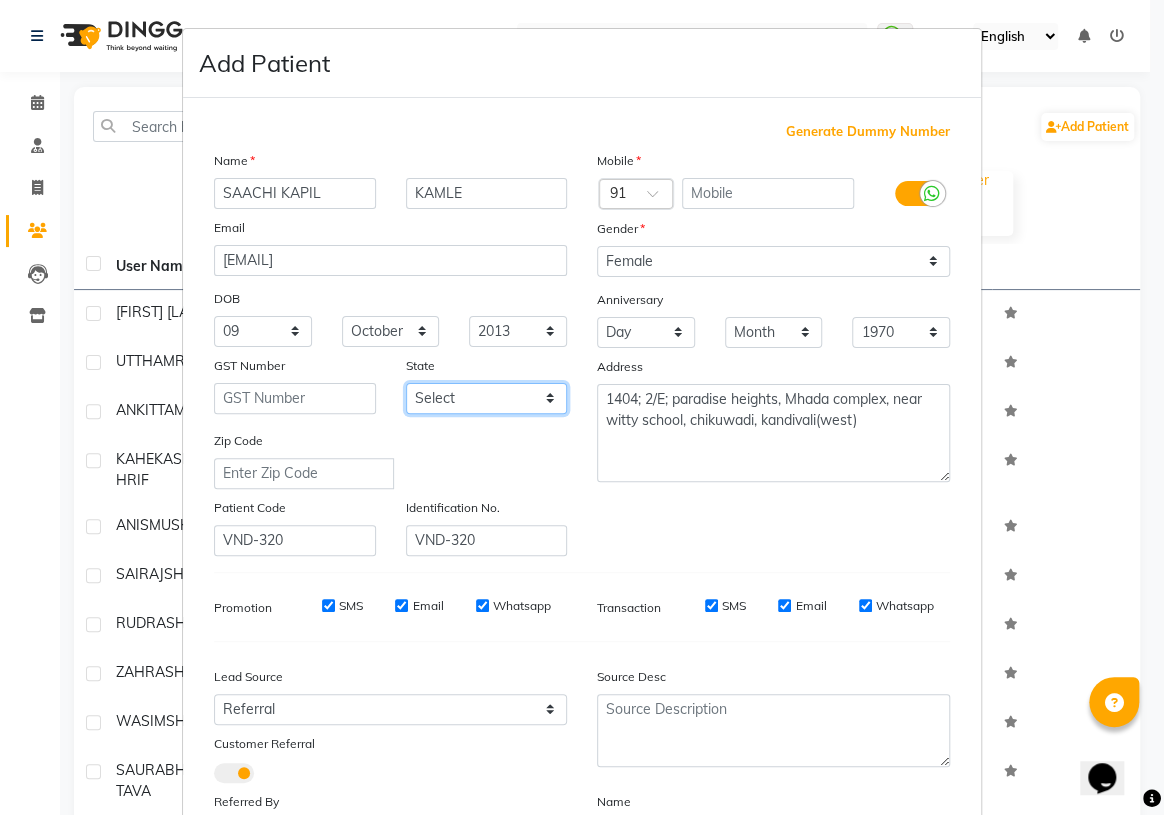 click on "Select Andaman and Nicobar Islands Andhra Pradesh Arunachal Pradesh Assam Bihar Chandigarh Chhattisgarh Dadra and Nagar Haveli Daman and Diu Delhi Goa Gujarat Haryana Himachal Pradesh Jammu and Kashmir Jharkhand Karnataka Kerala Lakshadweep Madhya Pradesh Maharashtra Manipur Meghalaya Mizoram Nagaland Odisha Pondicherry Punjab Rajasthan Sikkim Tamil Nadu Telangana Tripura Uttar Pradesh Uttarakhand West Bengal Ladakh Other Territory Centre Jurisdiction" at bounding box center (487, 398) 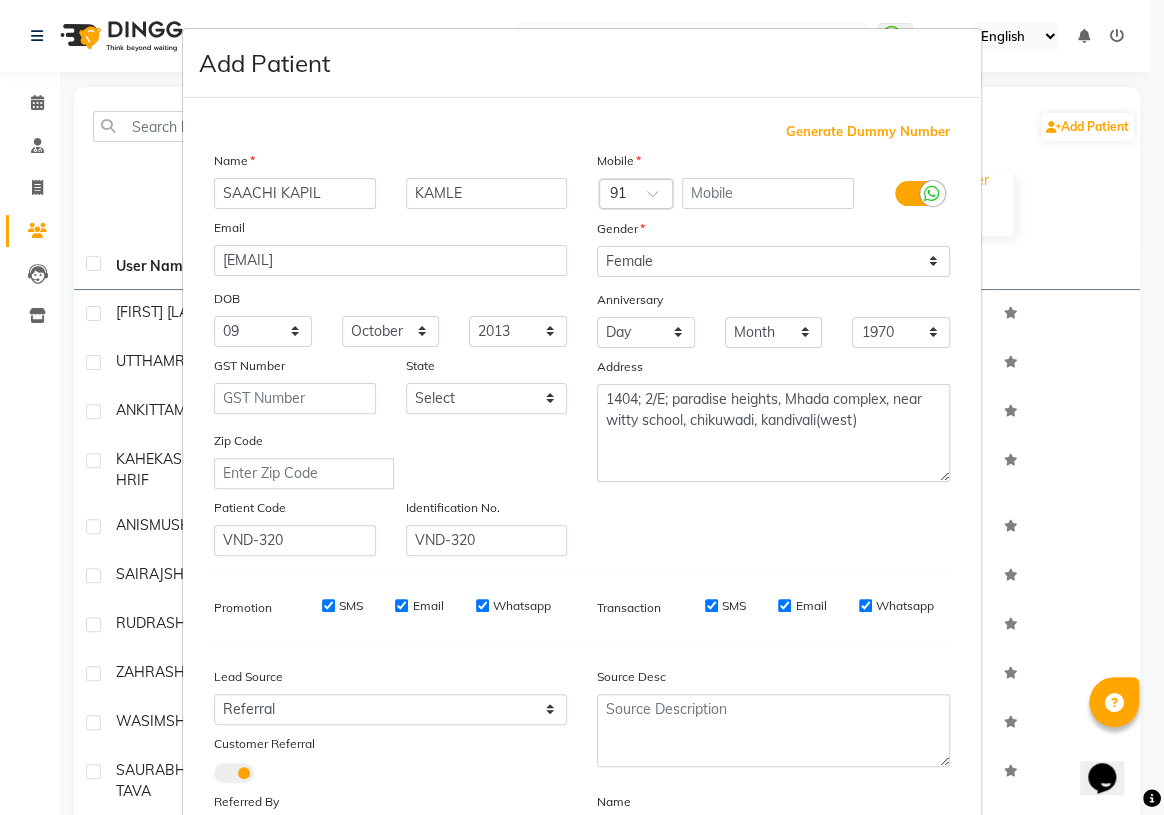 click on "Zip Code" at bounding box center (390, 459) 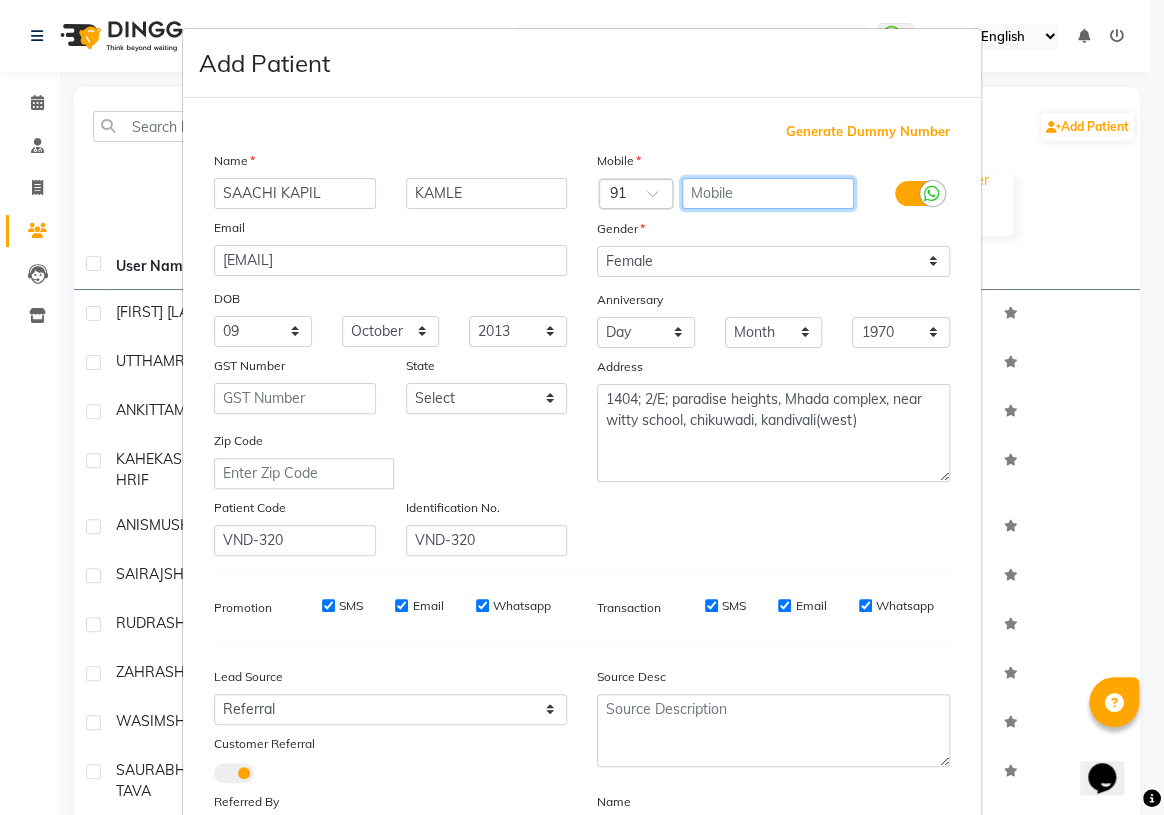 click at bounding box center (768, 193) 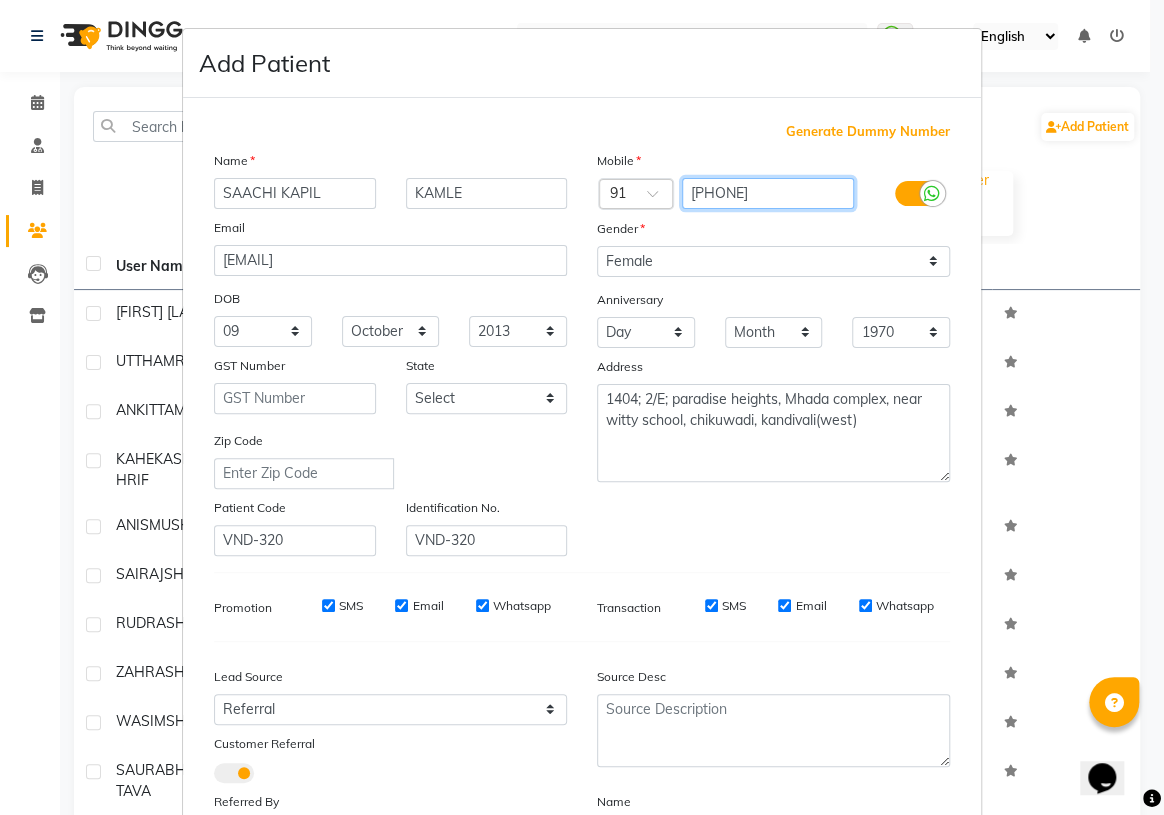 type on "[PHONE]" 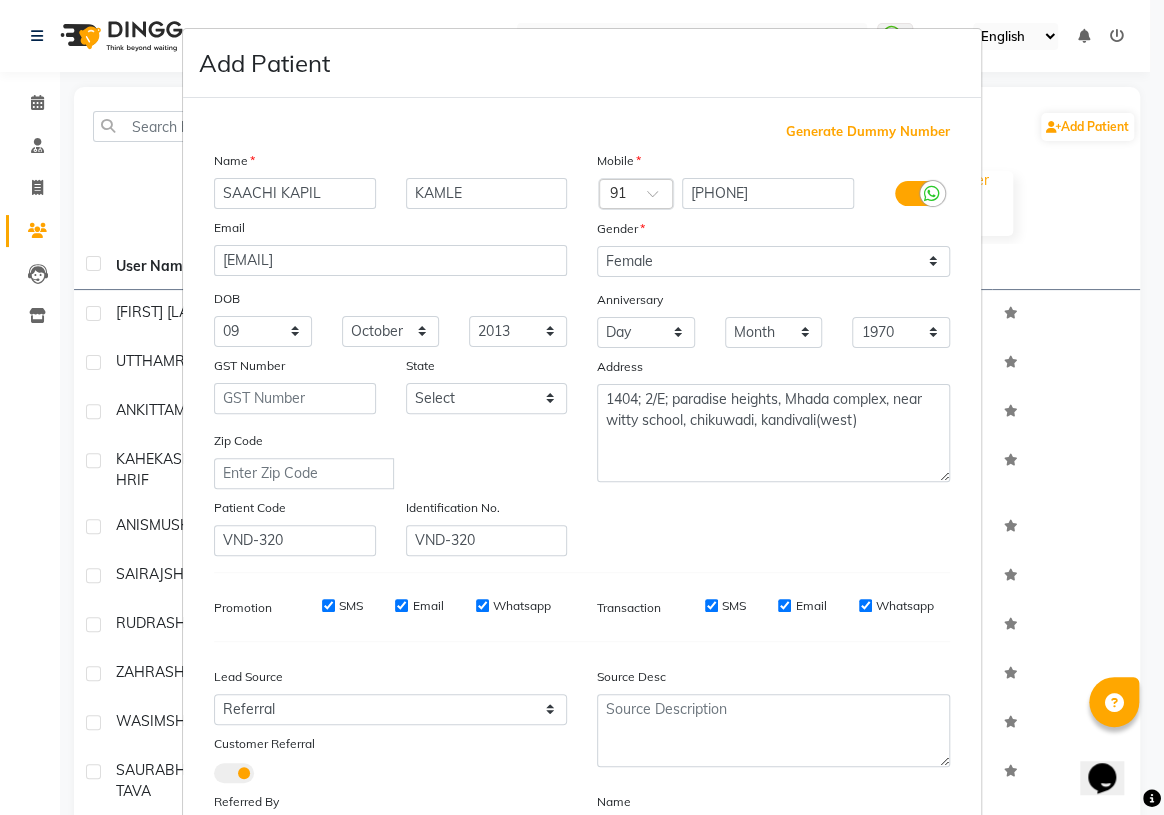 click on "Gender" at bounding box center (773, 232) 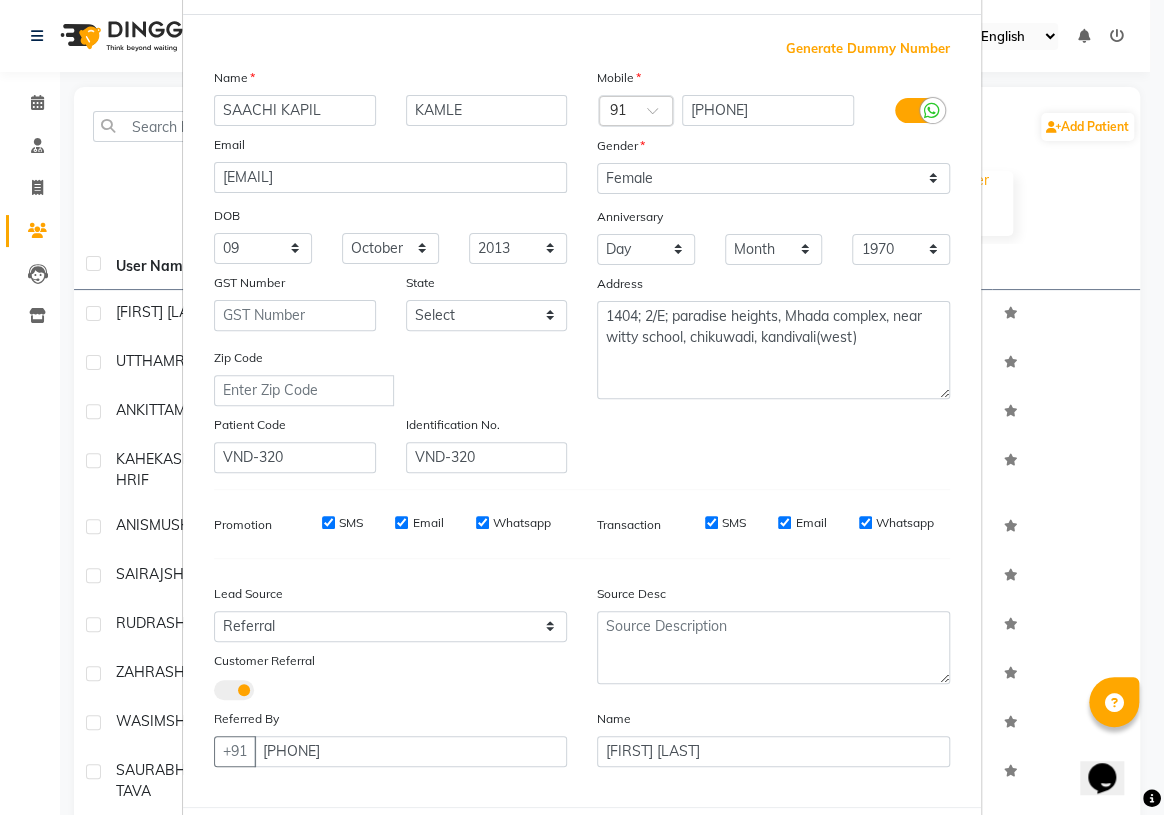 scroll, scrollTop: 187, scrollLeft: 0, axis: vertical 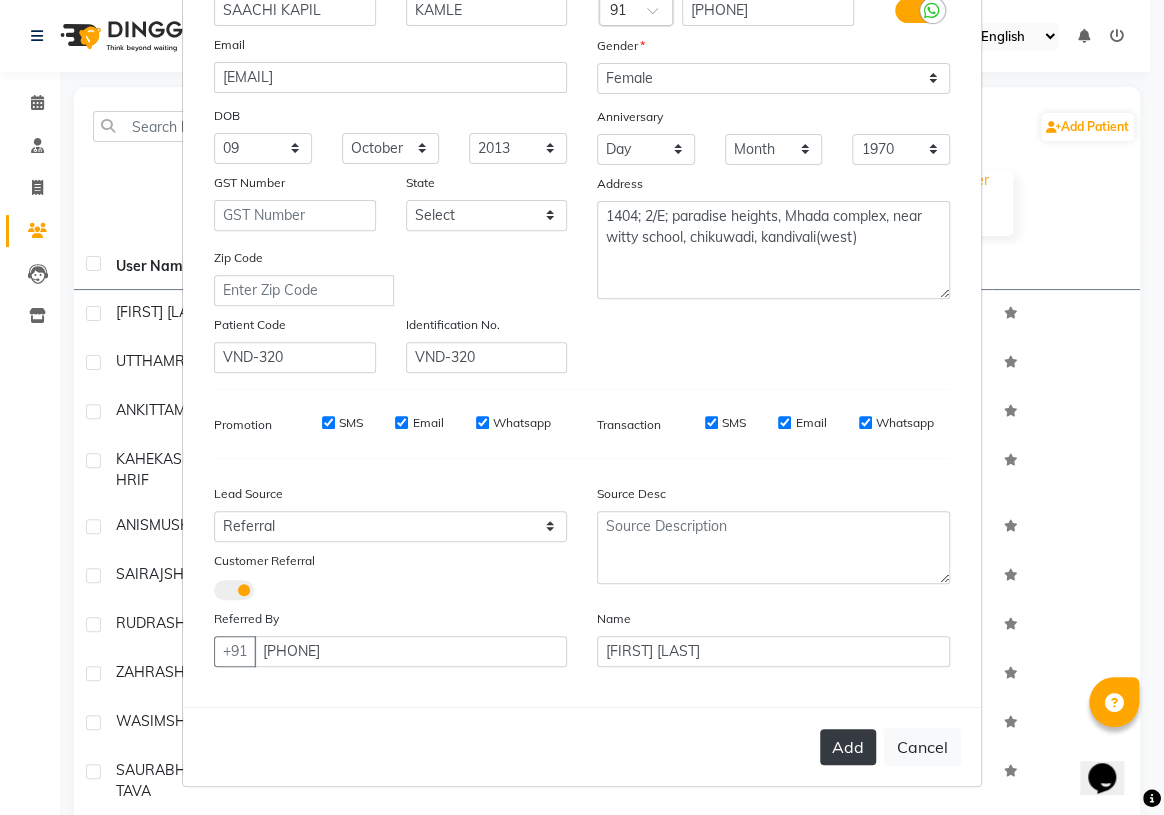 click on "Add" at bounding box center [848, 747] 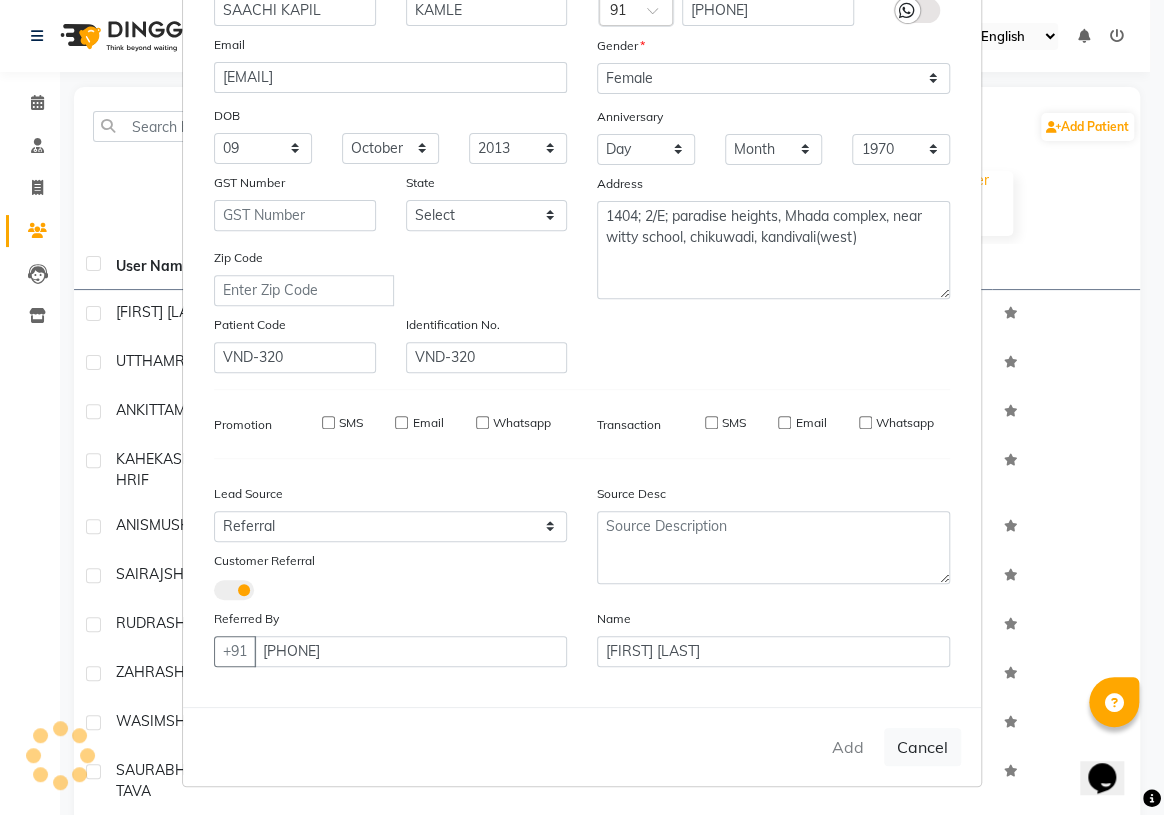 type 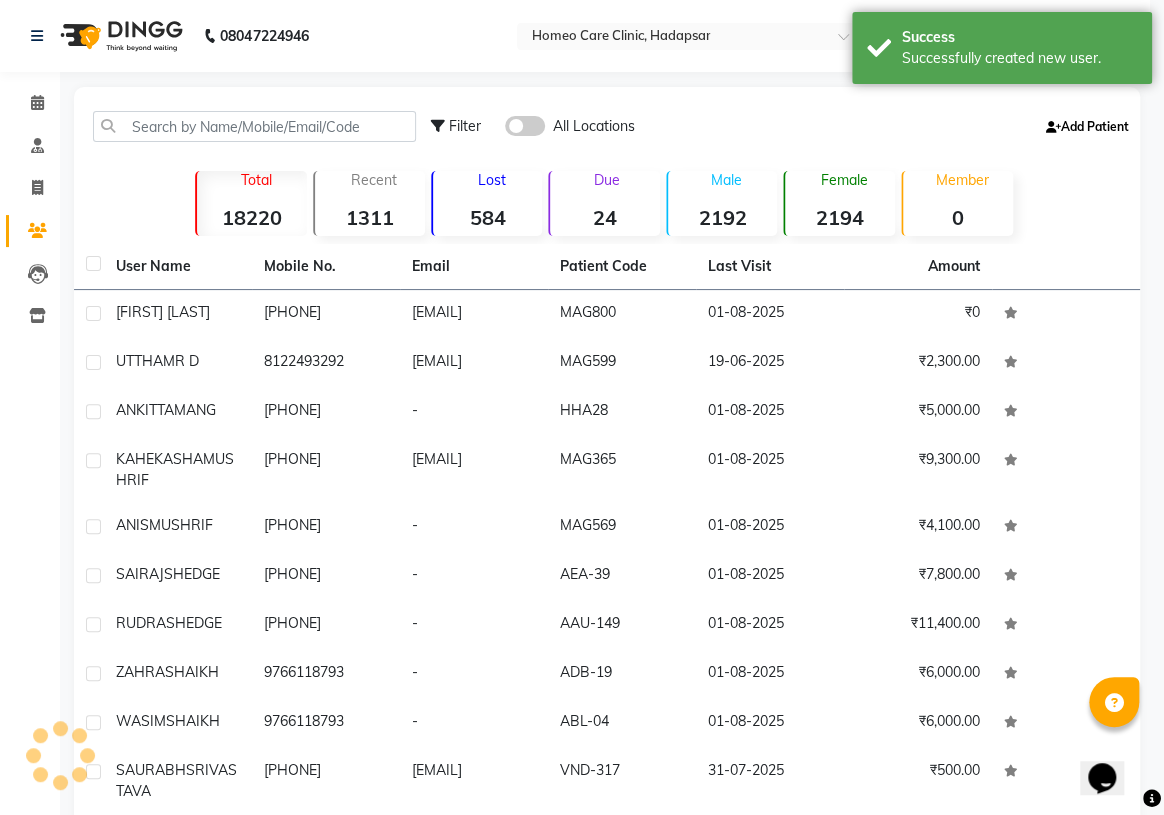 scroll, scrollTop: 180, scrollLeft: 0, axis: vertical 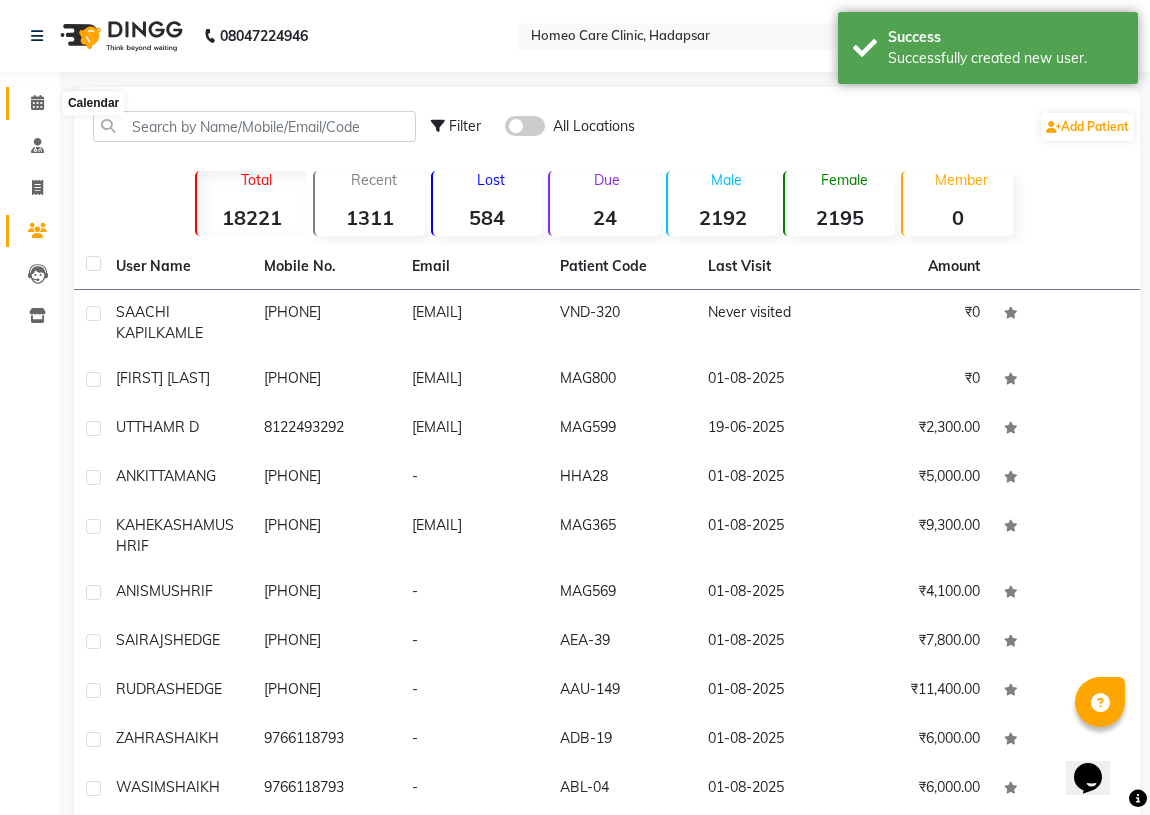 click 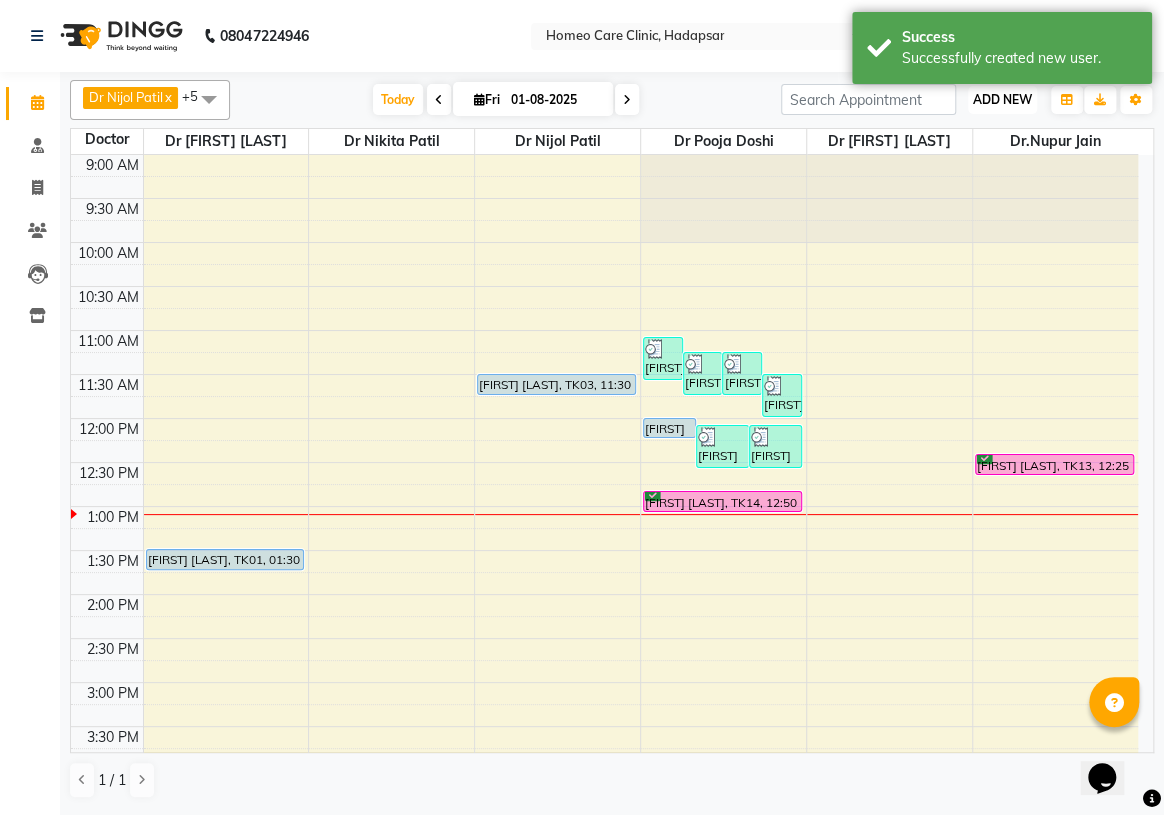 click on "ADD NEW" at bounding box center (1002, 99) 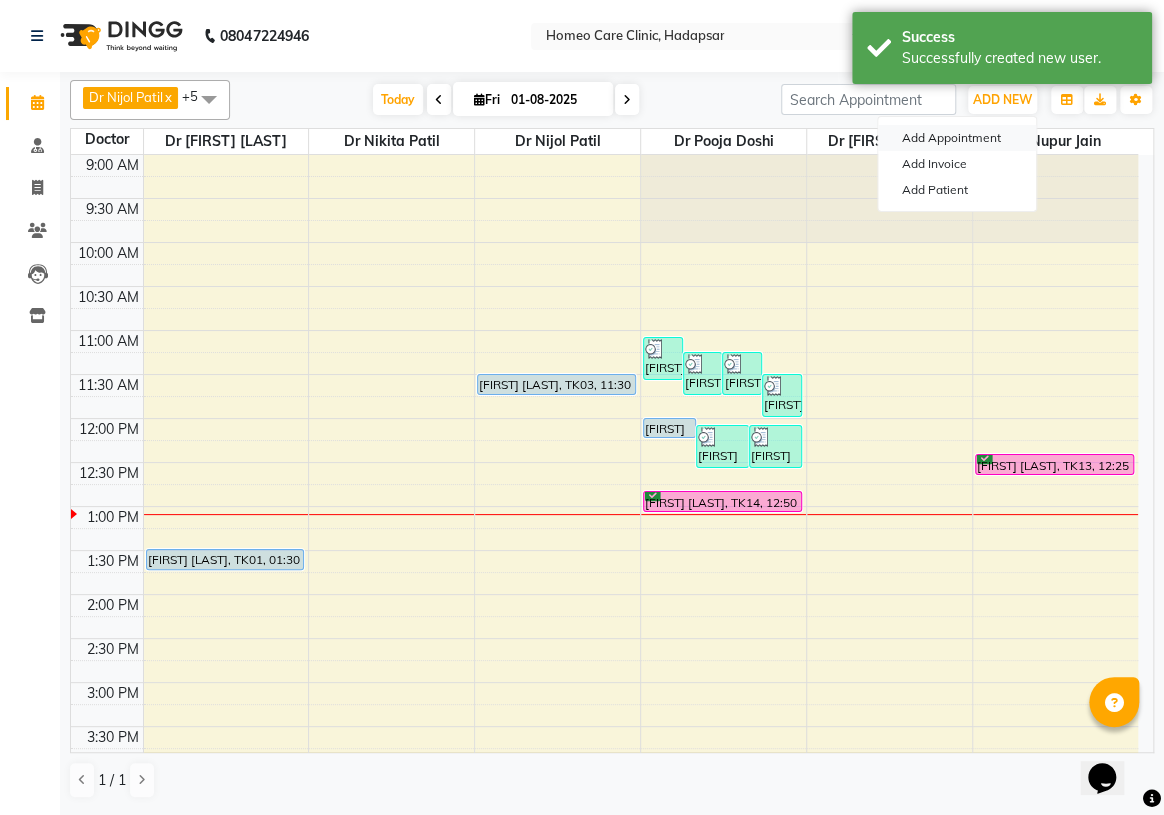 click on "Add Appointment" at bounding box center [957, 138] 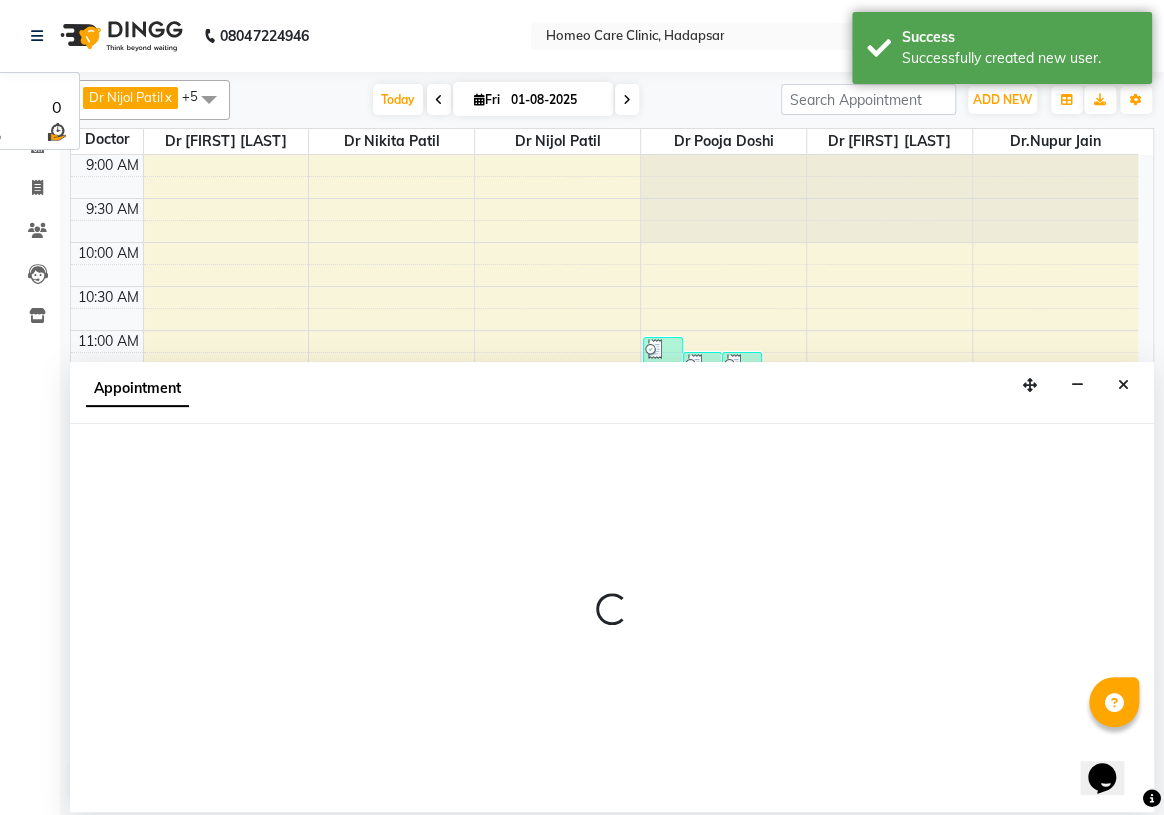 select on "tentative" 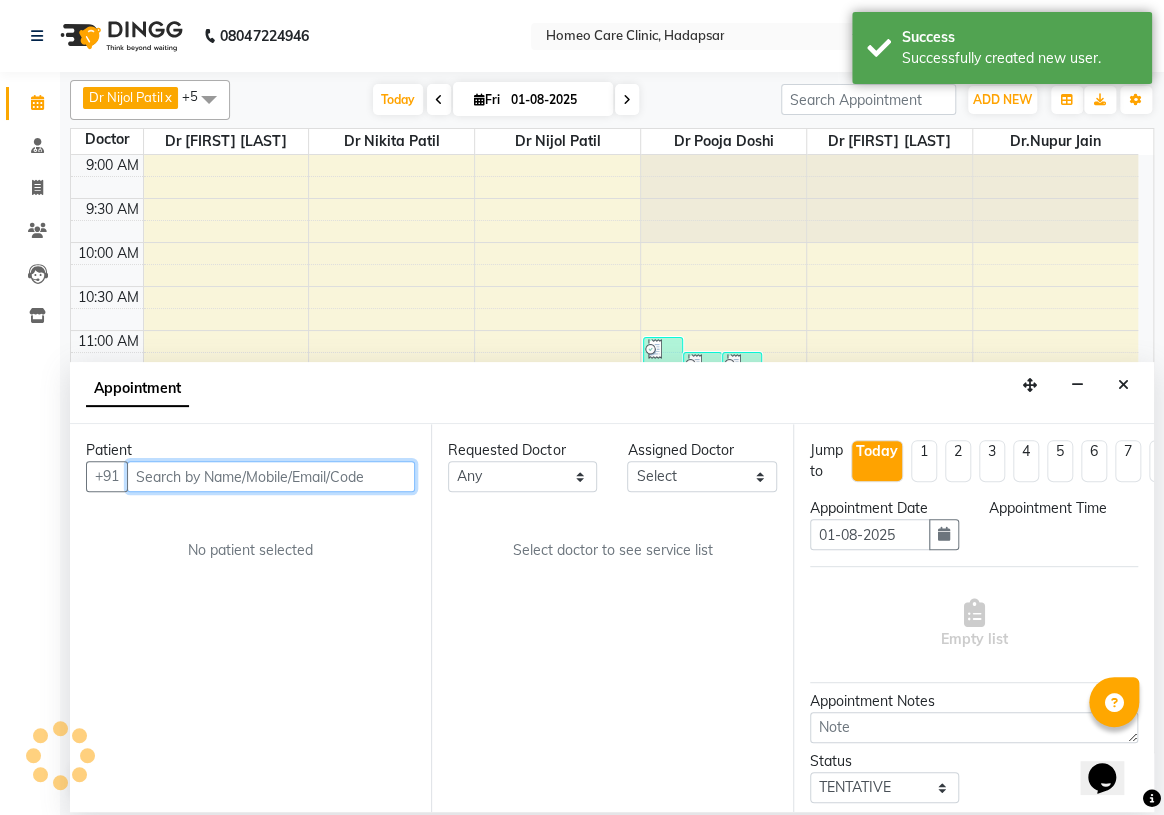 select on "600" 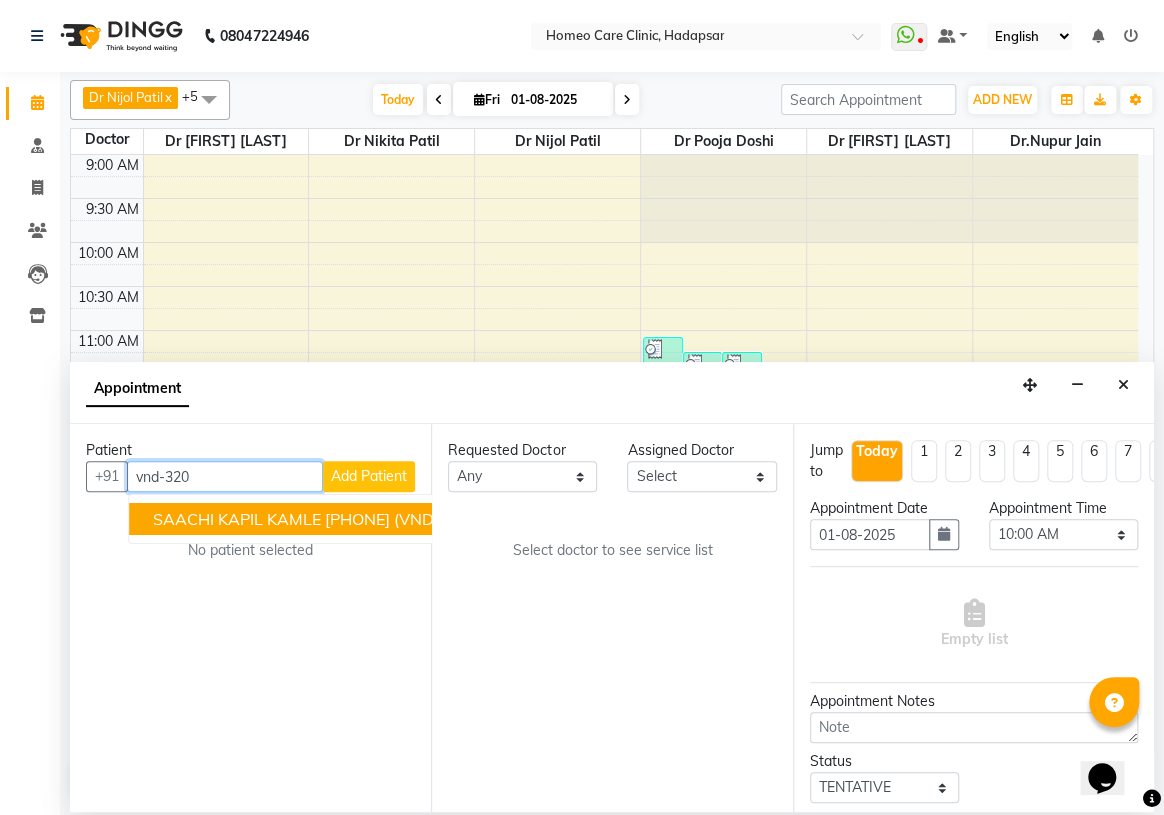 click on "[FIRST] [LAST] [LAST] [PHONE] (VND-320)" at bounding box center (316, 519) 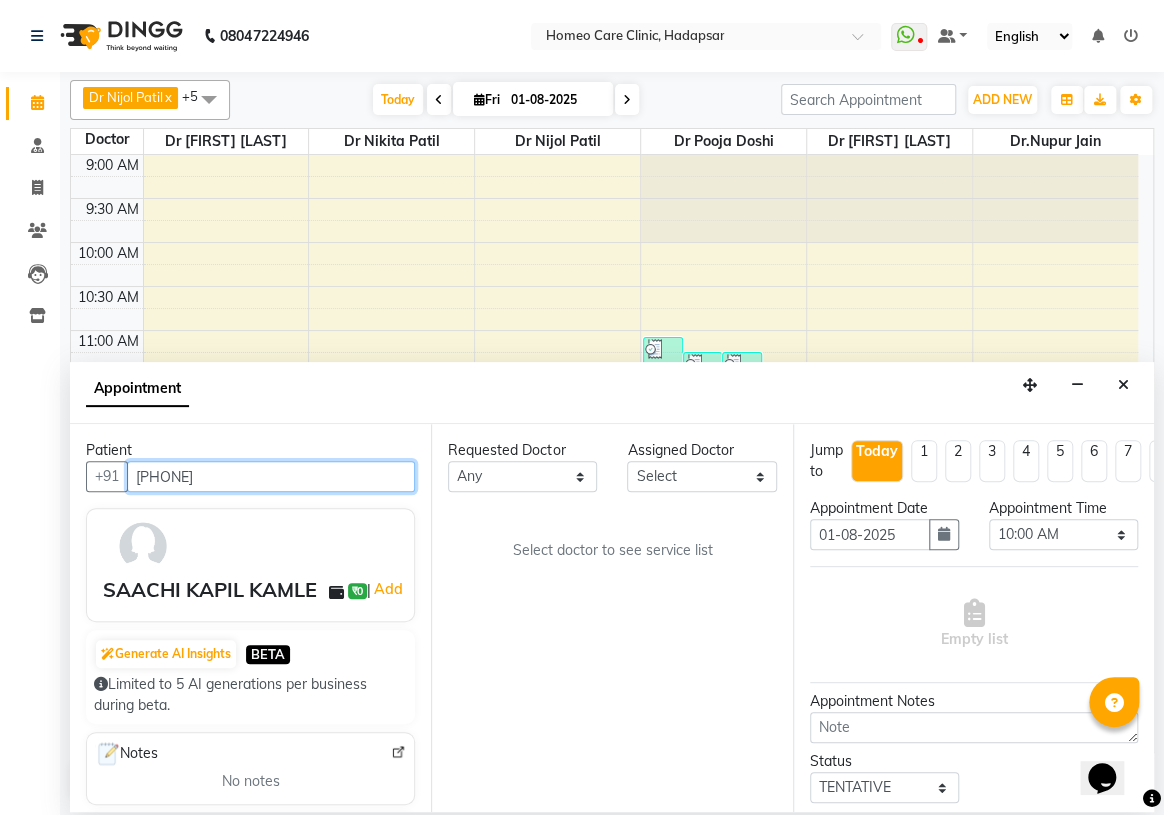 type on "[PHONE]" 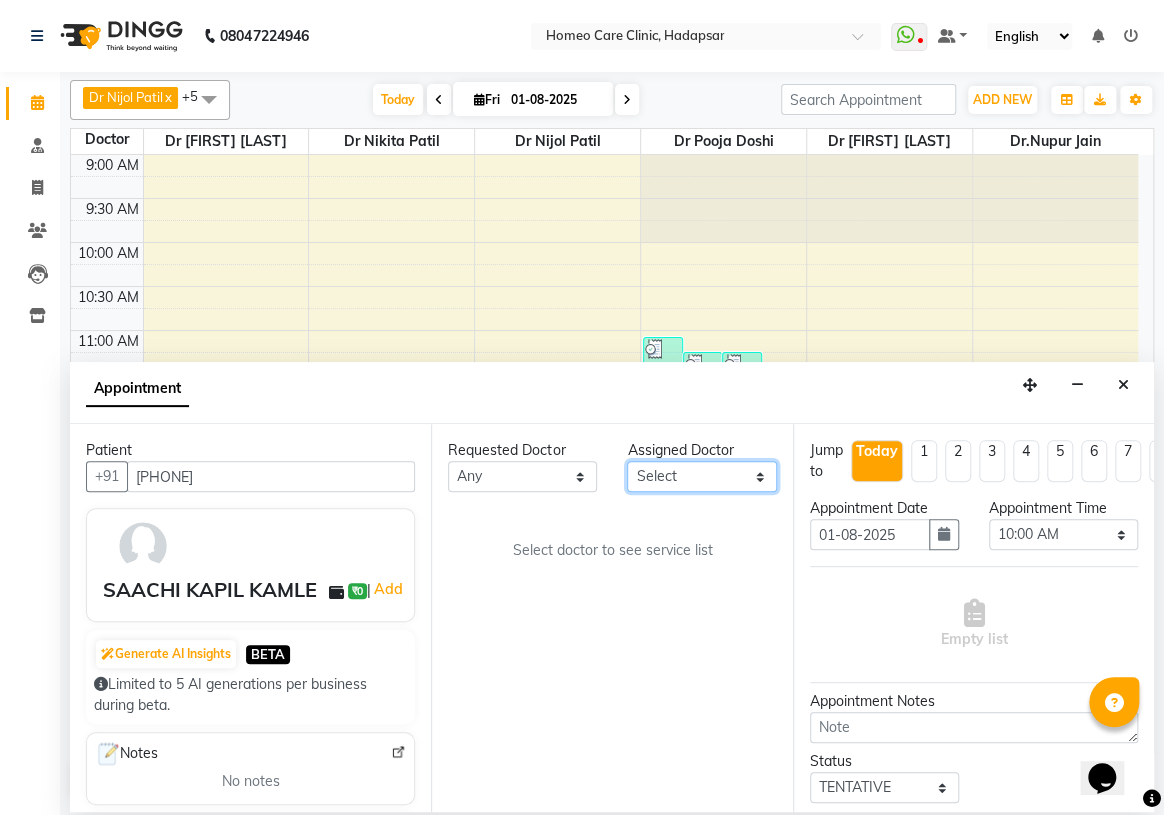 click on "Select Location × Homeo Care Clinic, Hadapsar   WhatsApp Status  ✕ Status:  Disconnected Most Recent Message: 31-07-2025     06:37 PM Recent Service Activity: 31-07-2025     06:54 PM  08047224946Whatsapp Settings Default Panel My Panel English ENGLISH Español العربية मराठी हिंदी ગુજરાતી தமிழ் 中文 Notifications nothing to show ☀ Homeo Care Clinic, Hadapsar   Calendar  Consultation  Invoice  Patients  Leads   Inventory Completed InProgress Upcoming Dropped Tentative Check-In Confirm Bookings Segments Page Builder MAG737 Filter All Locations  Add Patient   Total  18221  Recent  1311  Lost  584  Due  24  Male  2192  Female  2195  Member  0 User Name Mobile No. Email  Patient Code  Last Visit Amount MOHAMMAD  SHUJAUDDIN   [PHONE]   snht15@yahoo.com   MAG737   20-07-2025   ₹0   Previous   Next   10   50   100" at bounding box center [701, 476] 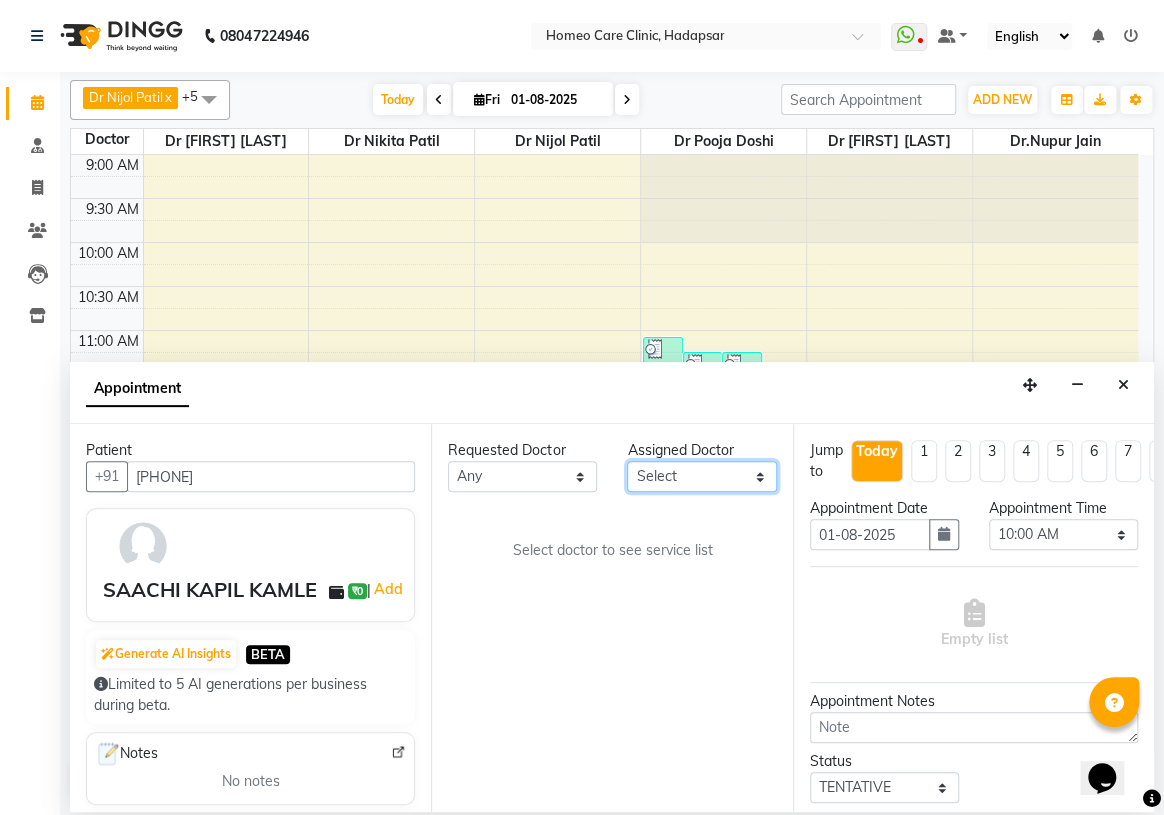 select on "70882" 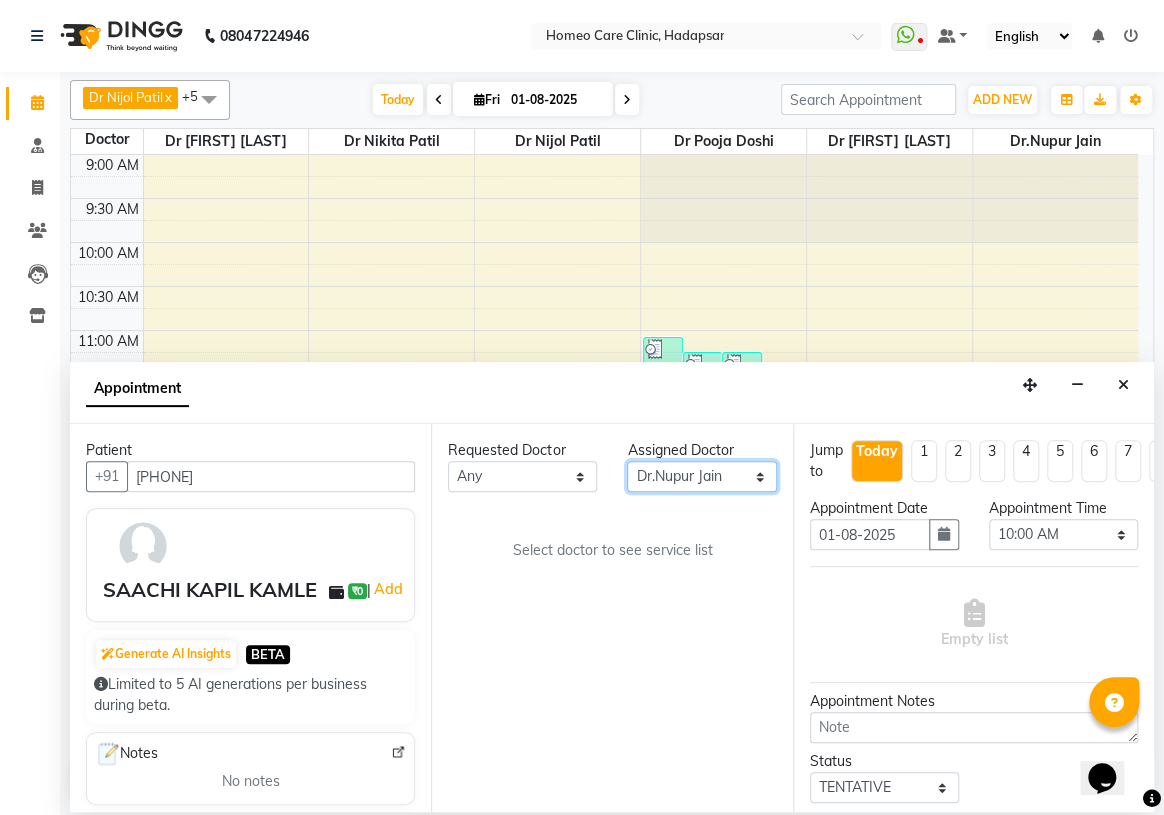click on "Select Location × Homeo Care Clinic, Hadapsar   WhatsApp Status  ✕ Status:  Disconnected Most Recent Message: 31-07-2025     06:37 PM Recent Service Activity: 31-07-2025     06:54 PM  08047224946Whatsapp Settings Default Panel My Panel English ENGLISH Español العربية मराठी हिंदी ગુજરાતી தமிழ் 中文 Notifications nothing to show ☀ Homeo Care Clinic, Hadapsar   Calendar  Consultation  Invoice  Patients  Leads   Inventory Completed InProgress Upcoming Dropped Tentative Check-In Confirm Bookings Segments Page Builder MAG737 Filter All Locations  Add Patient   Total  18221  Recent  1311  Lost  584  Due  24  Male  2192  Female  2195  Member  0 User Name Mobile No. Email  Patient Code  Last Visit Amount MOHAMMAD  SHUJAUDDIN   [PHONE]   snht15@yahoo.com   MAG737   20-07-2025   ₹0   Previous   Next   10   50   100" at bounding box center [701, 476] 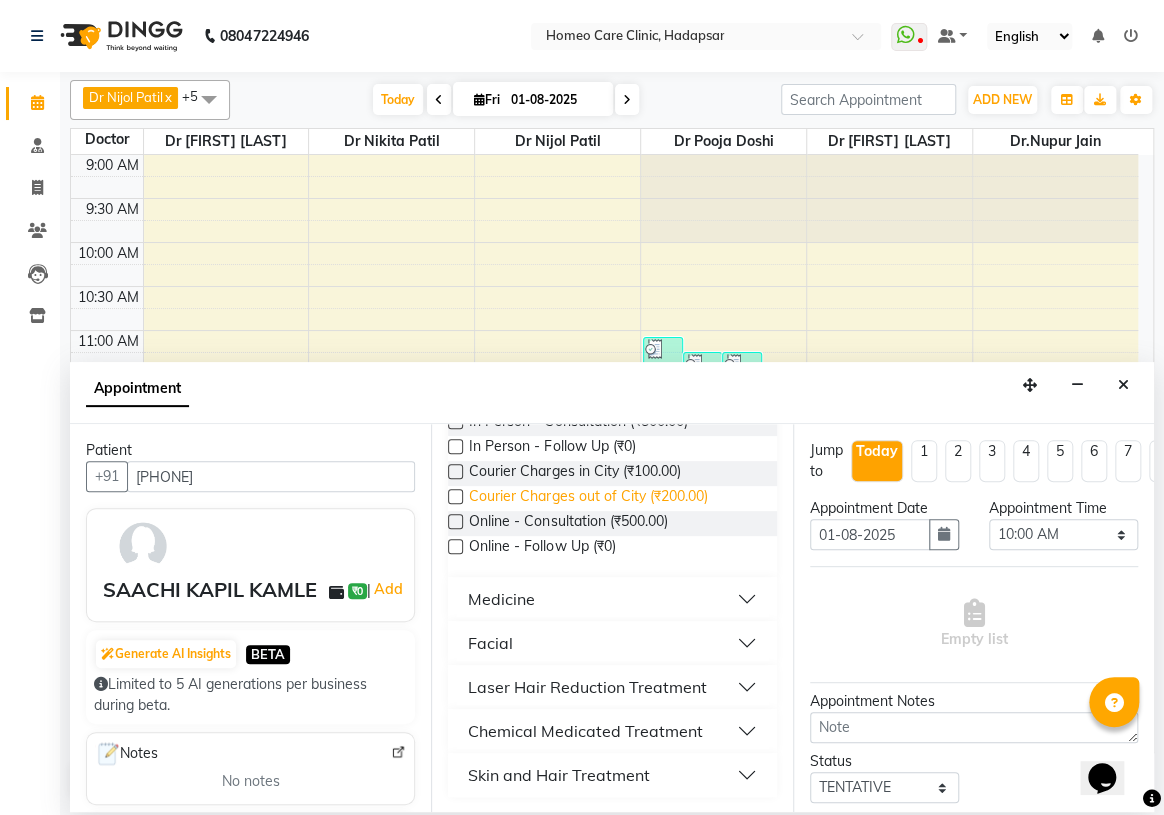 scroll, scrollTop: 116, scrollLeft: 0, axis: vertical 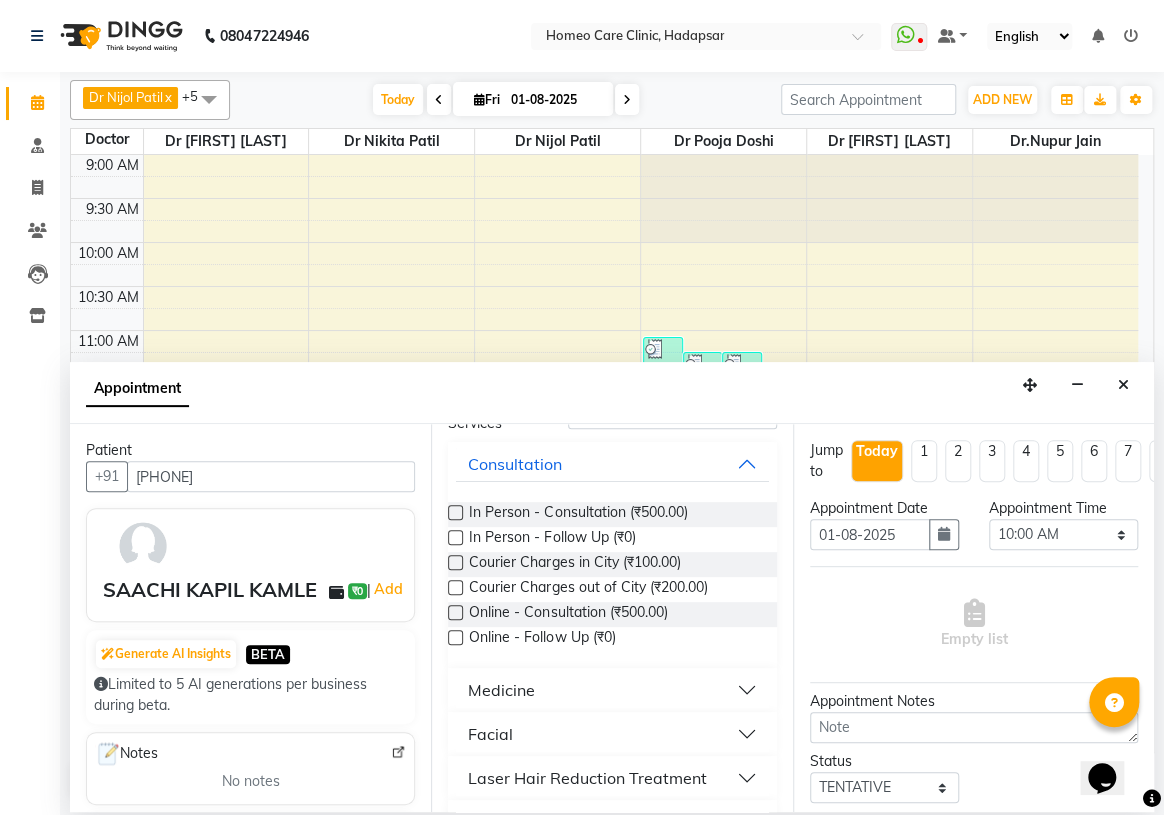 click at bounding box center [455, 612] 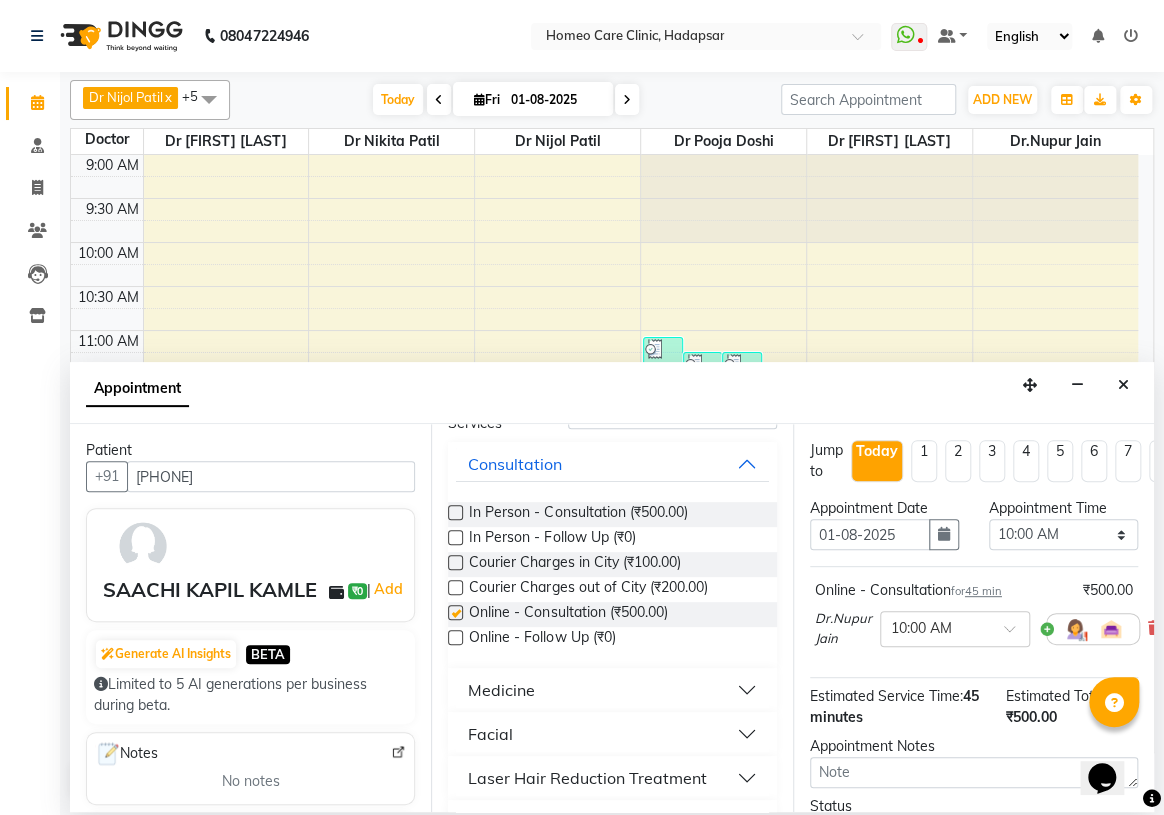 checkbox on "false" 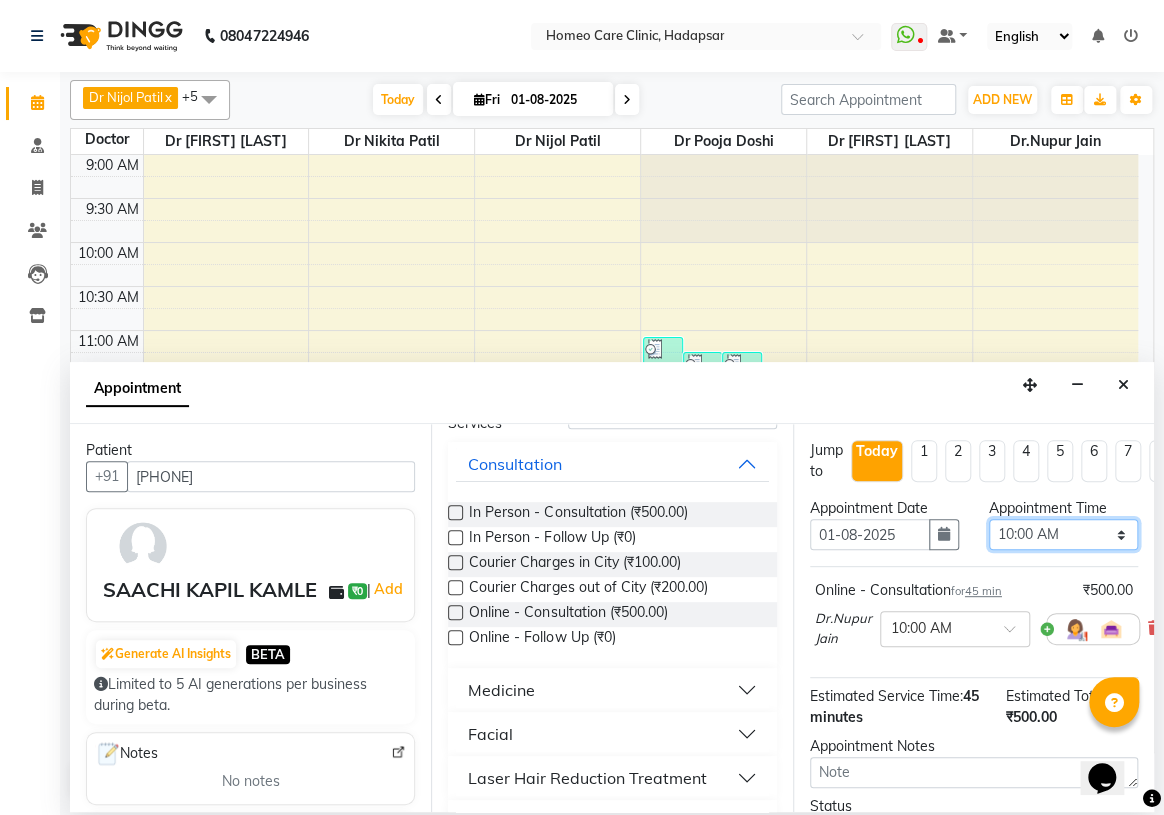 drag, startPoint x: 1078, startPoint y: 540, endPoint x: 1076, endPoint y: 521, distance: 19.104973 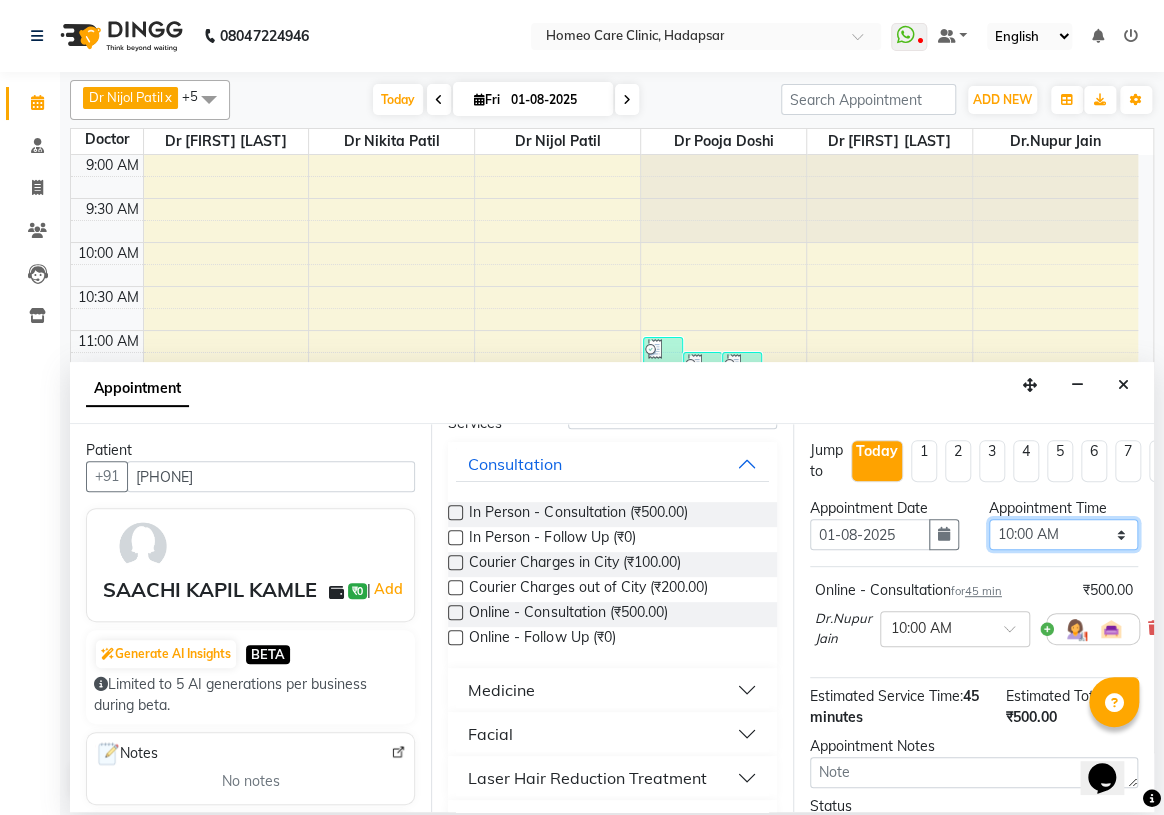 select on "790" 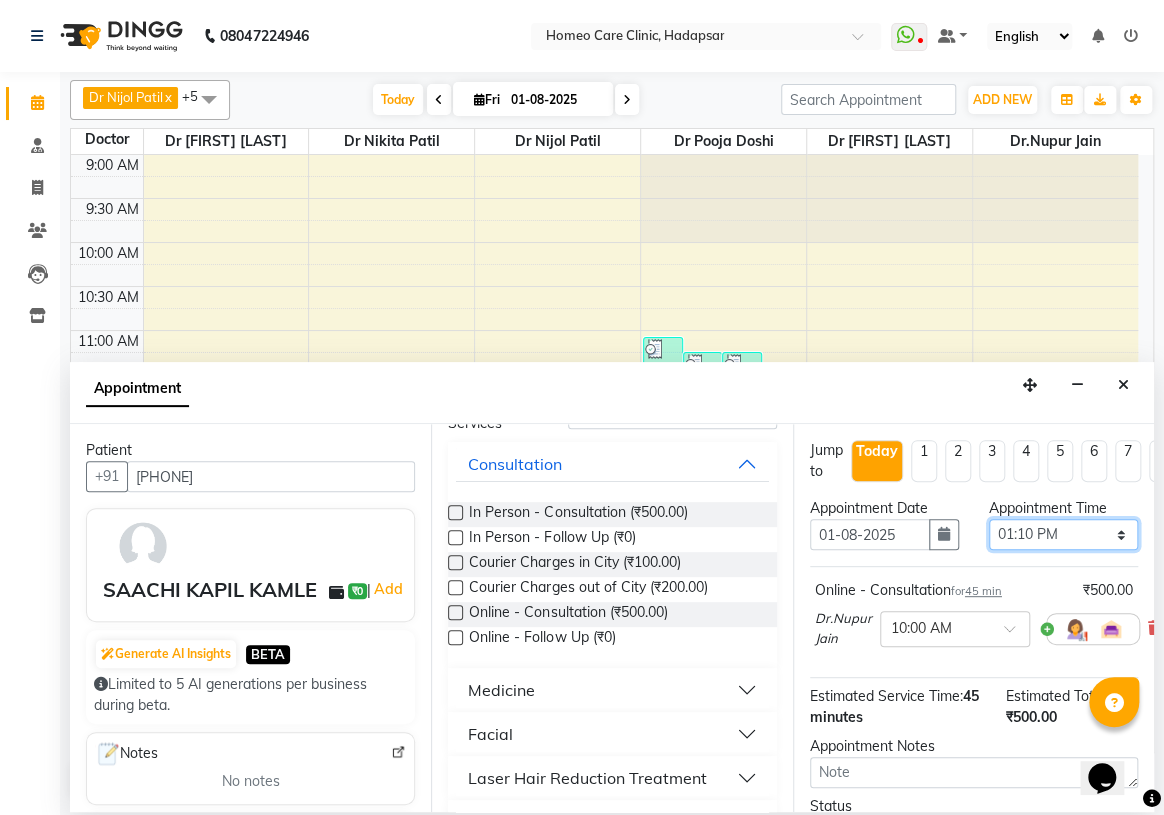 click on "Select 10:00 AM 10:05 AM 10:10 AM 10:15 AM 10:20 AM 10:25 AM 10:30 AM 10:35 AM 10:40 AM 10:45 AM 10:50 AM 10:55 AM 11:00 AM 11:05 AM 11:10 AM 11:15 AM 11:20 AM 11:25 AM 11:30 AM 11:35 AM 11:40 AM 11:45 AM 11:50 AM 11:55 AM 12:00 PM 12:05 PM 12:10 PM 12:15 PM 12:20 PM 12:25 PM 12:30 PM 12:35 PM 12:40 PM 12:45 PM 12:50 PM 12:55 PM 01:00 PM 01:05 PM 01:10 PM 01:15 PM 01:20 PM 01:25 PM 01:30 PM 01:35 PM 01:40 PM 01:45 PM 01:50 PM 01:55 PM 02:00 PM 02:05 PM 02:10 PM 02:15 PM 02:20 PM 02:25 PM 02:30 PM 02:35 PM 02:40 PM 02:45 PM 02:50 PM 02:55 PM 03:00 PM 03:05 PM 03:10 PM 03:15 PM 03:20 PM 03:25 PM 03:30 PM 03:35 PM 03:40 PM 03:45 PM 03:50 PM 03:55 PM 04:00 PM 04:05 PM 04:10 PM 04:15 PM 04:20 PM 04:25 PM 04:30 PM 04:35 PM 04:40 PM 04:45 PM 04:50 PM 04:55 PM 05:00 PM 05:05 PM 05:10 PM 05:15 PM 05:20 PM 05:25 PM 05:30 PM 05:35 PM 05:40 PM 05:45 PM 05:50 PM 05:55 PM 06:00 PM 06:05 PM 06:10 PM 06:15 PM 06:20 PM 06:25 PM 06:30 PM 06:35 PM 06:40 PM 06:45 PM 06:50 PM 06:55 PM 07:00 PM 07:05 PM 07:10 PM 07:15 PM 07:20 PM" at bounding box center (1063, 534) 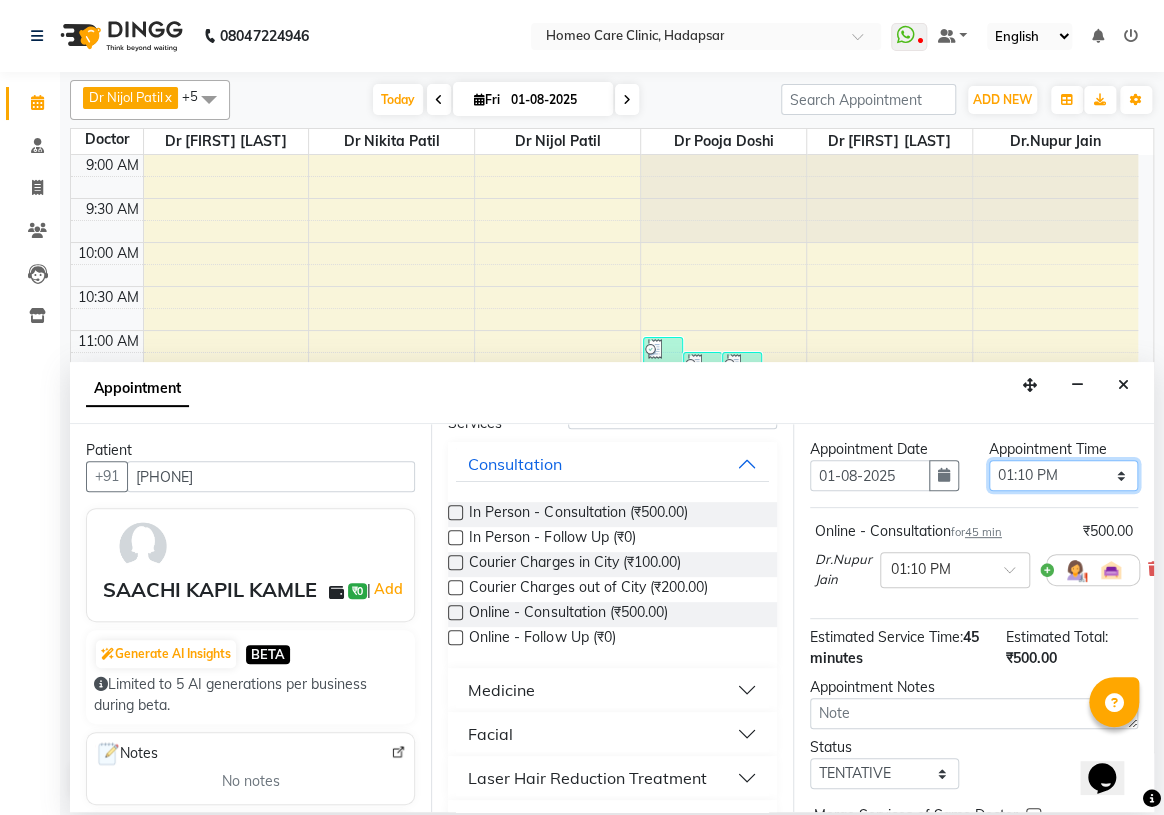 scroll, scrollTop: 90, scrollLeft: 0, axis: vertical 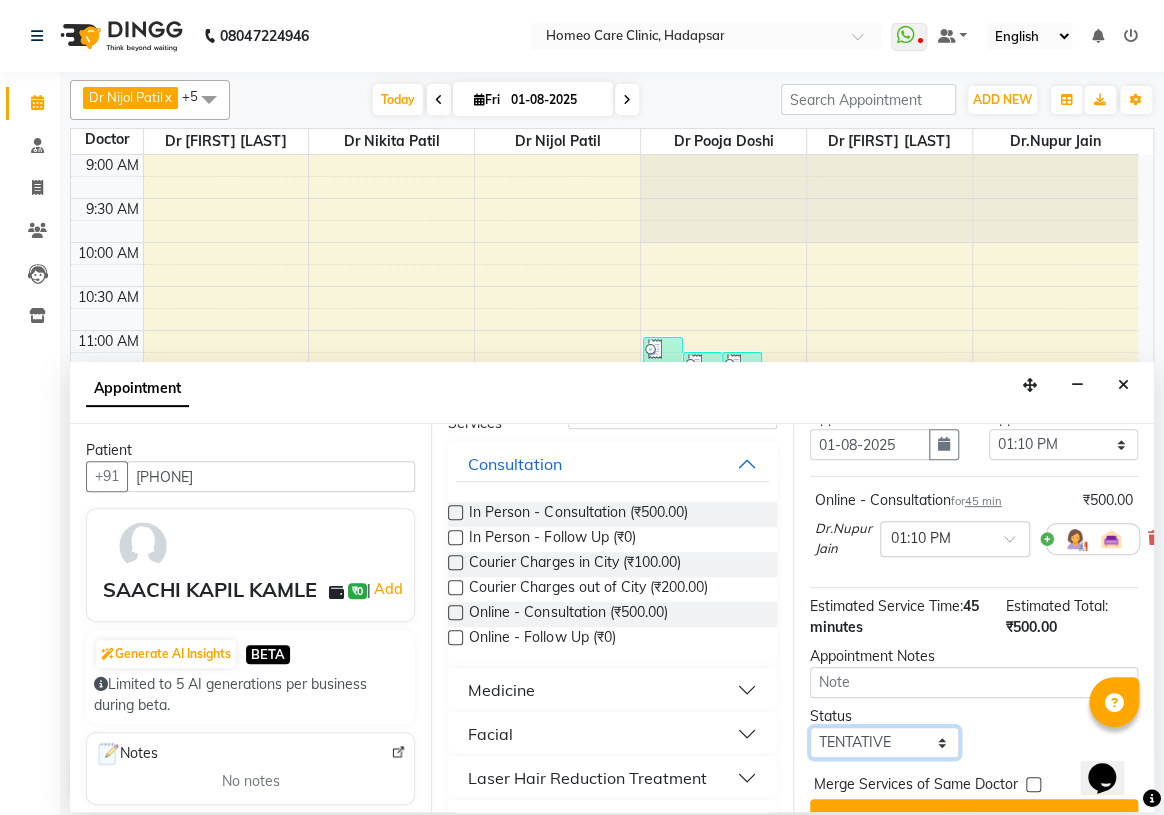 click on "Select TENTATIVE CONFIRM CHECK-IN UPCOMING" at bounding box center [884, 742] 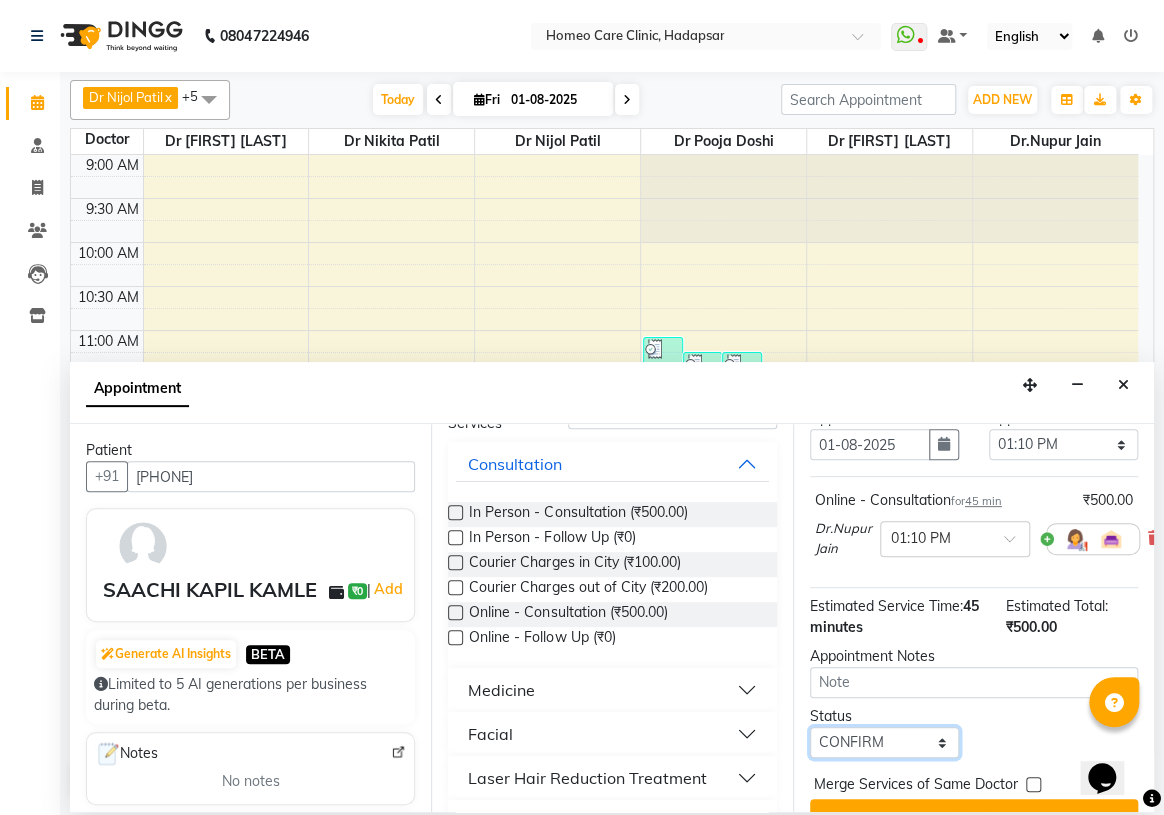 click on "Select TENTATIVE CONFIRM CHECK-IN UPCOMING" at bounding box center [884, 742] 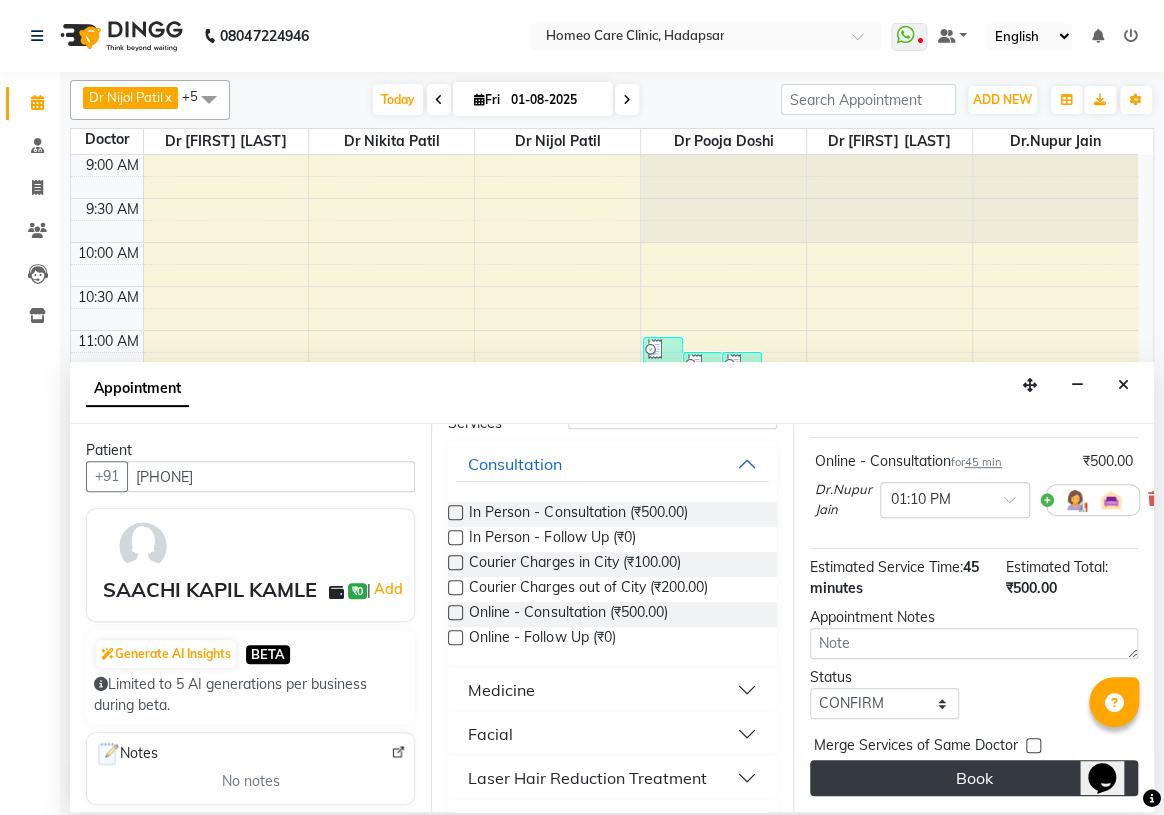 click on "Book" at bounding box center (974, 778) 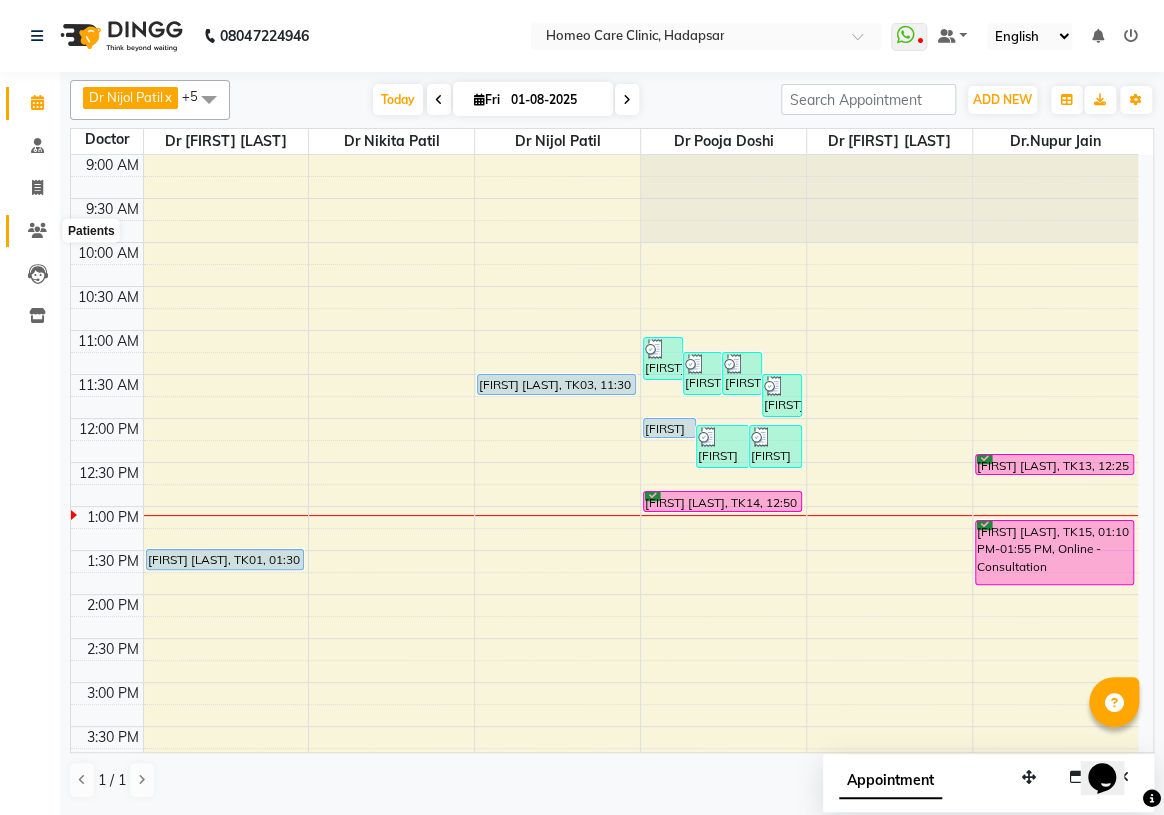 click 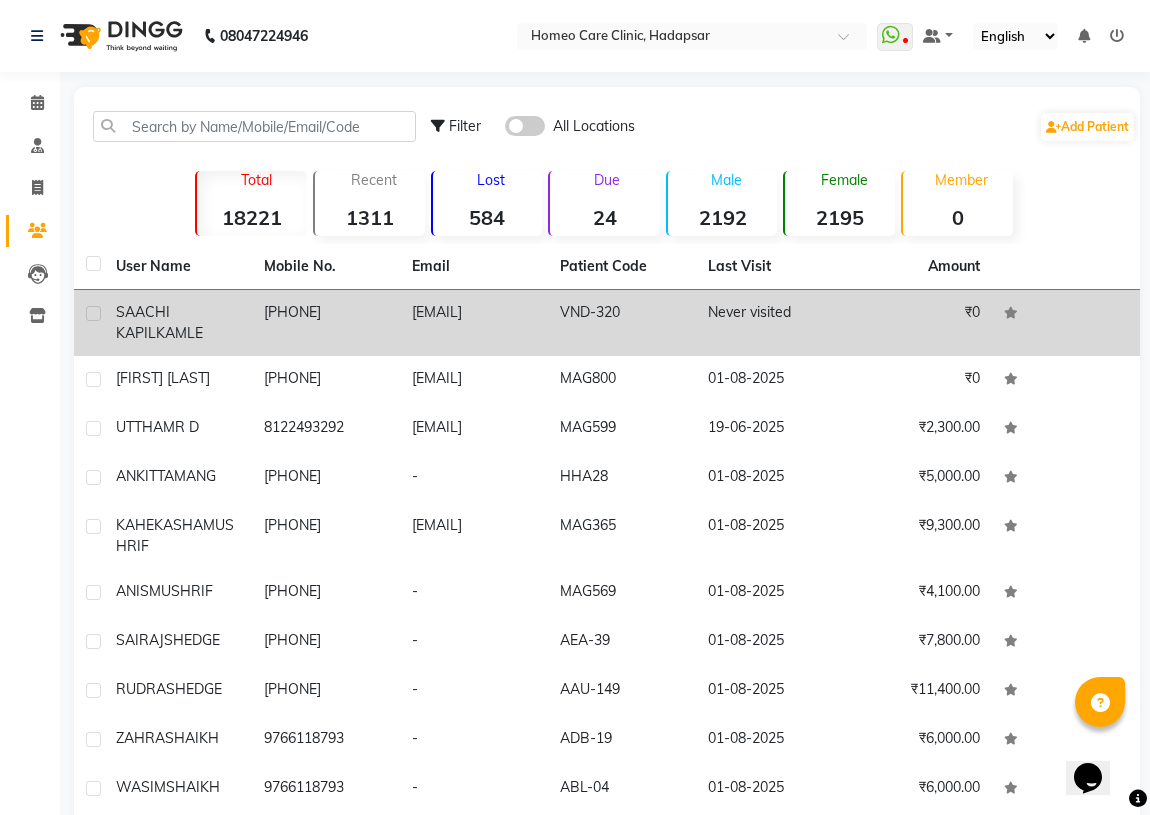 click on "VND-320" 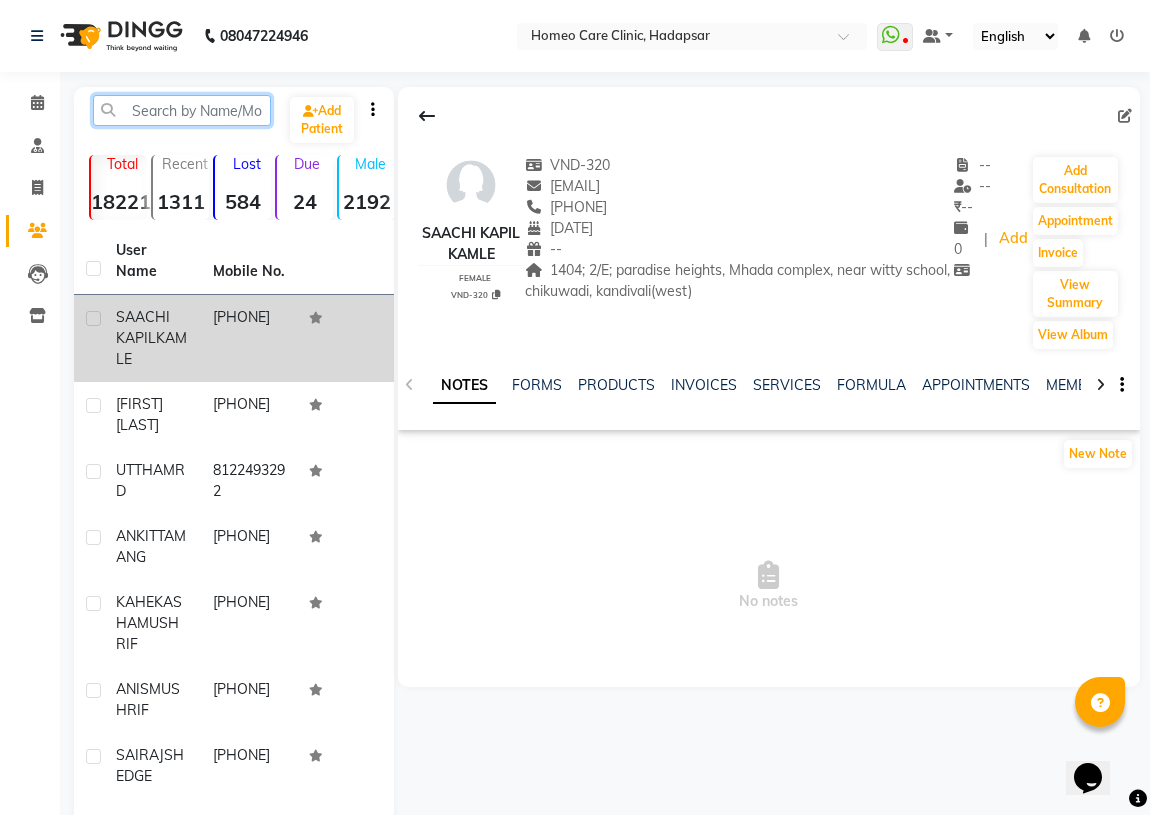 click 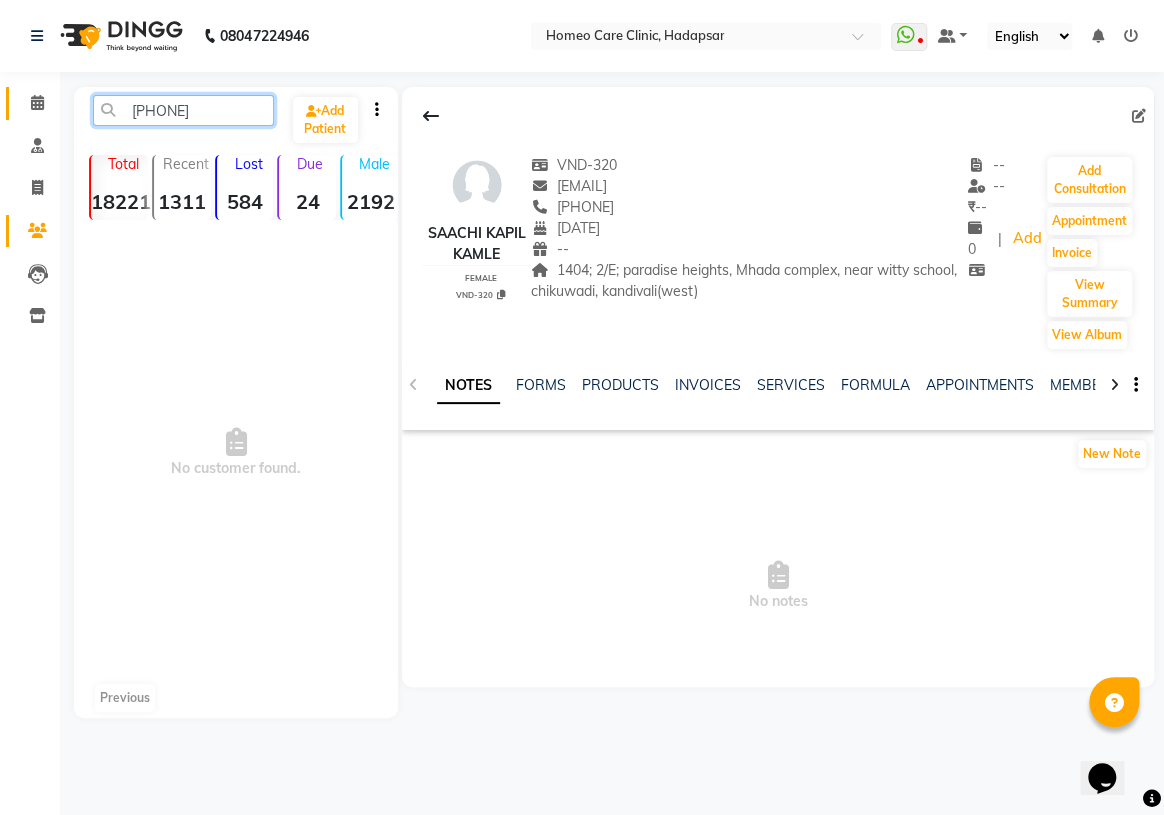 type on "[PHONE]" 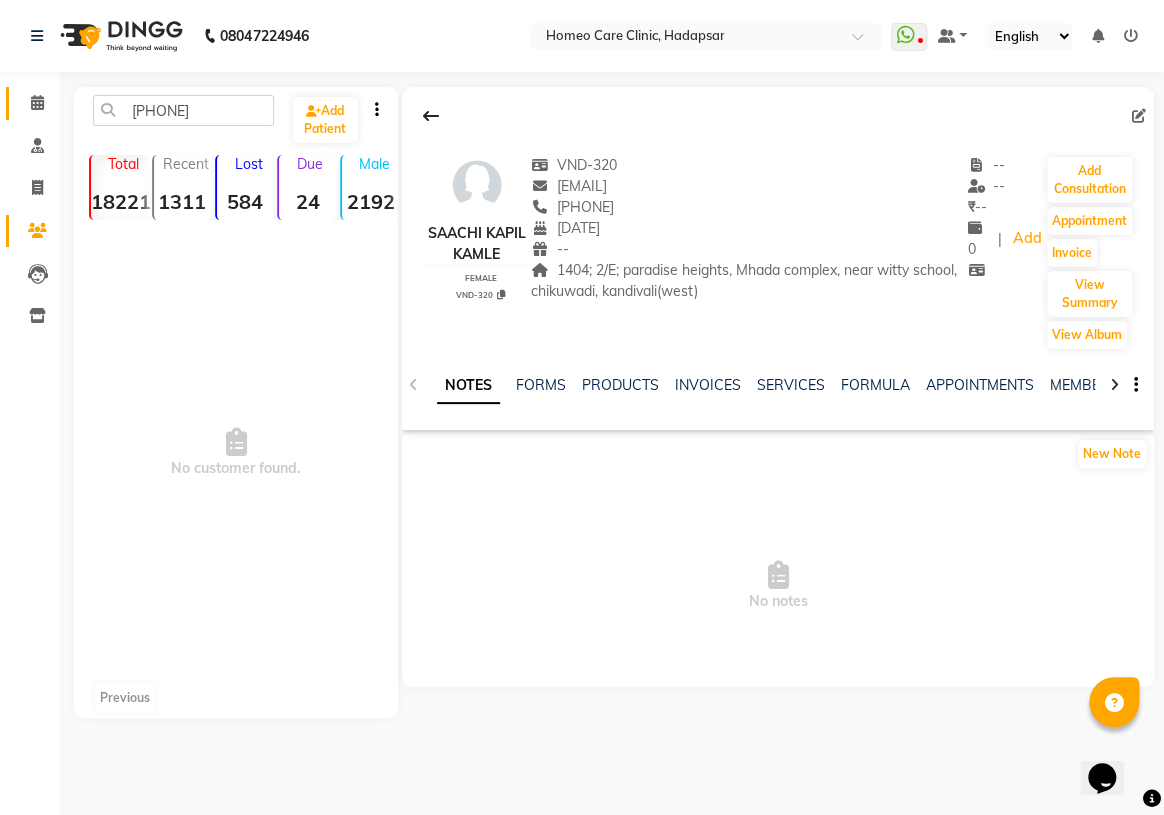 click 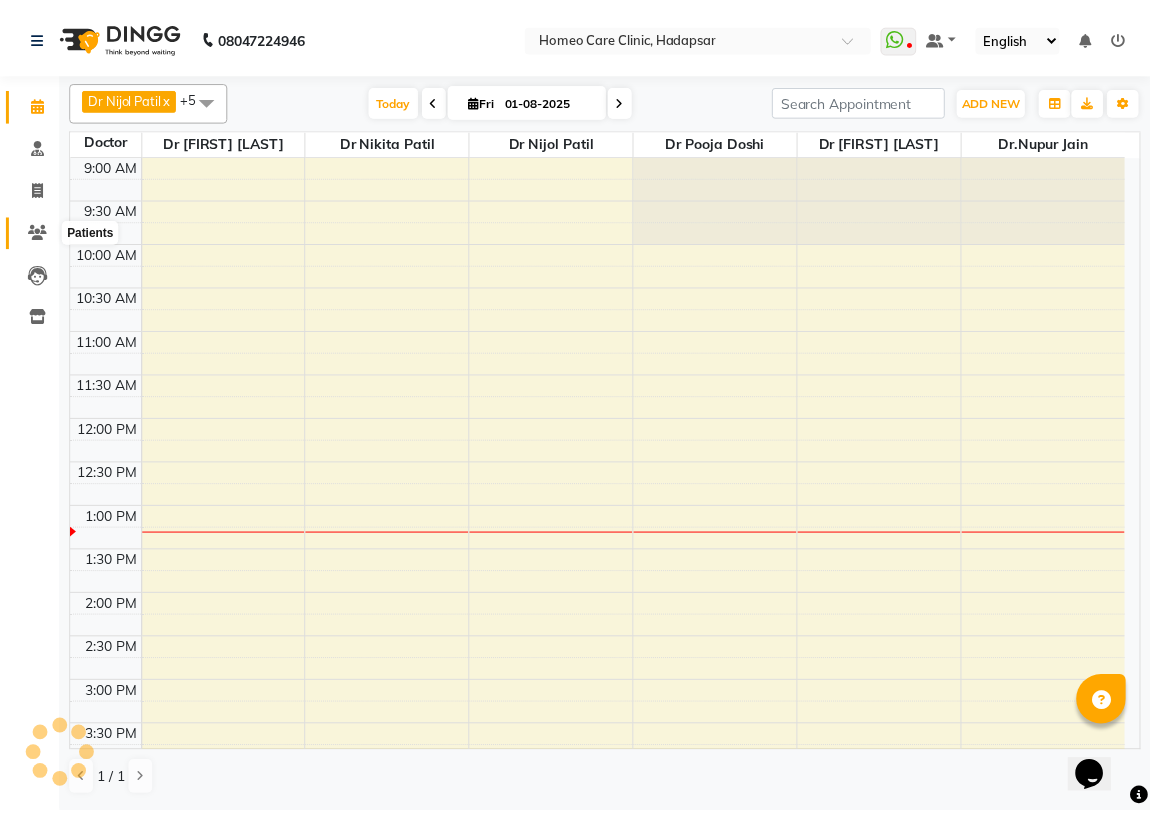 scroll, scrollTop: 351, scrollLeft: 0, axis: vertical 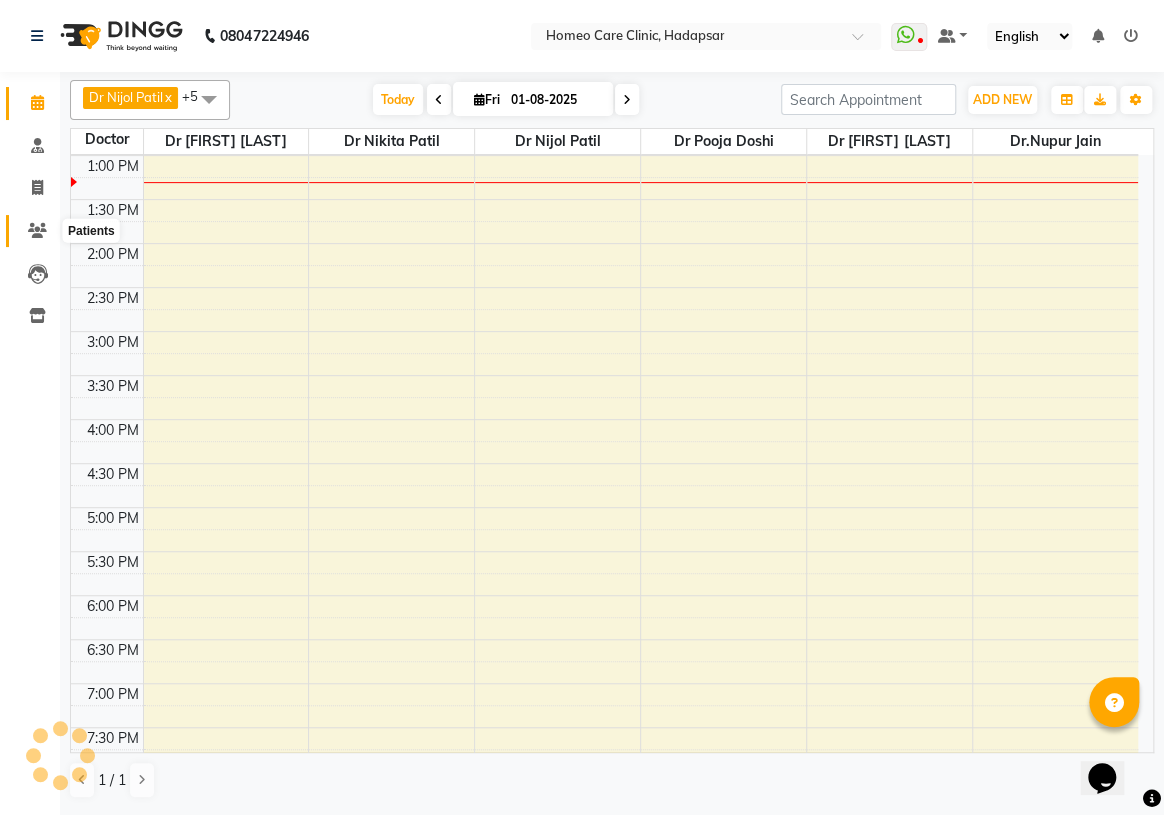 click 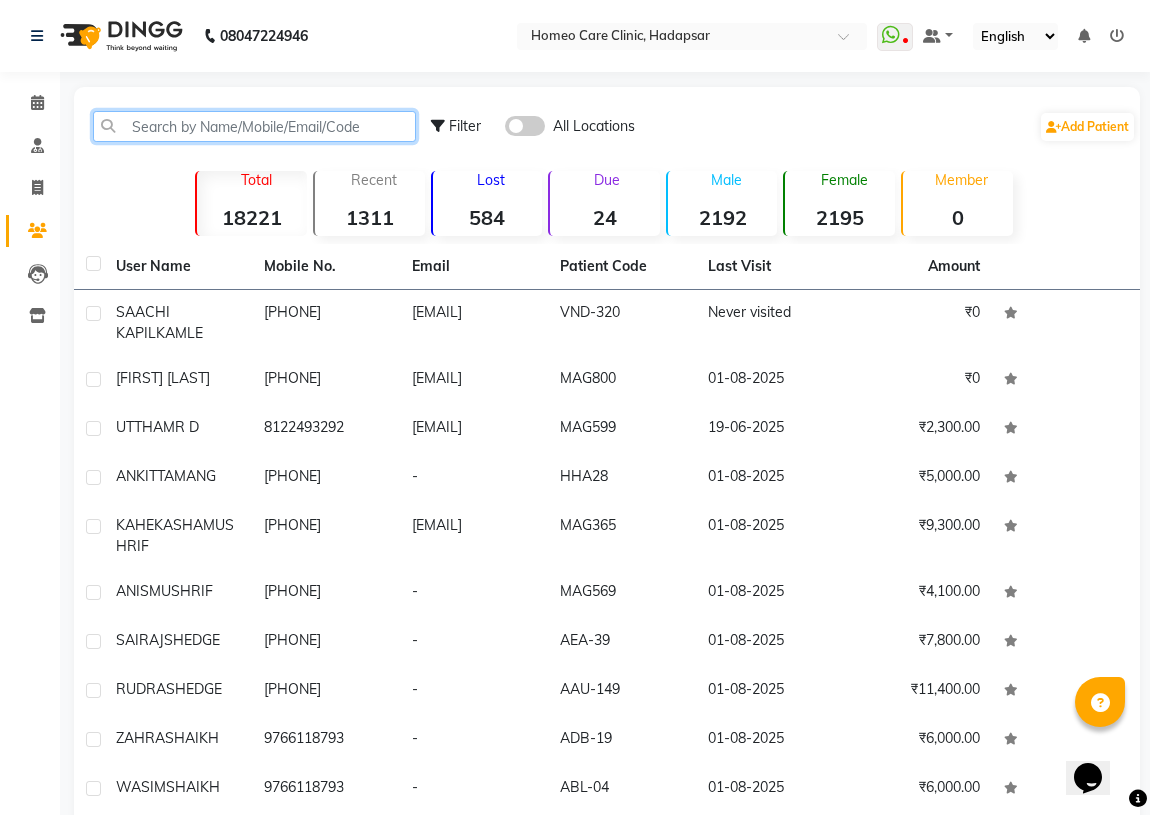 click 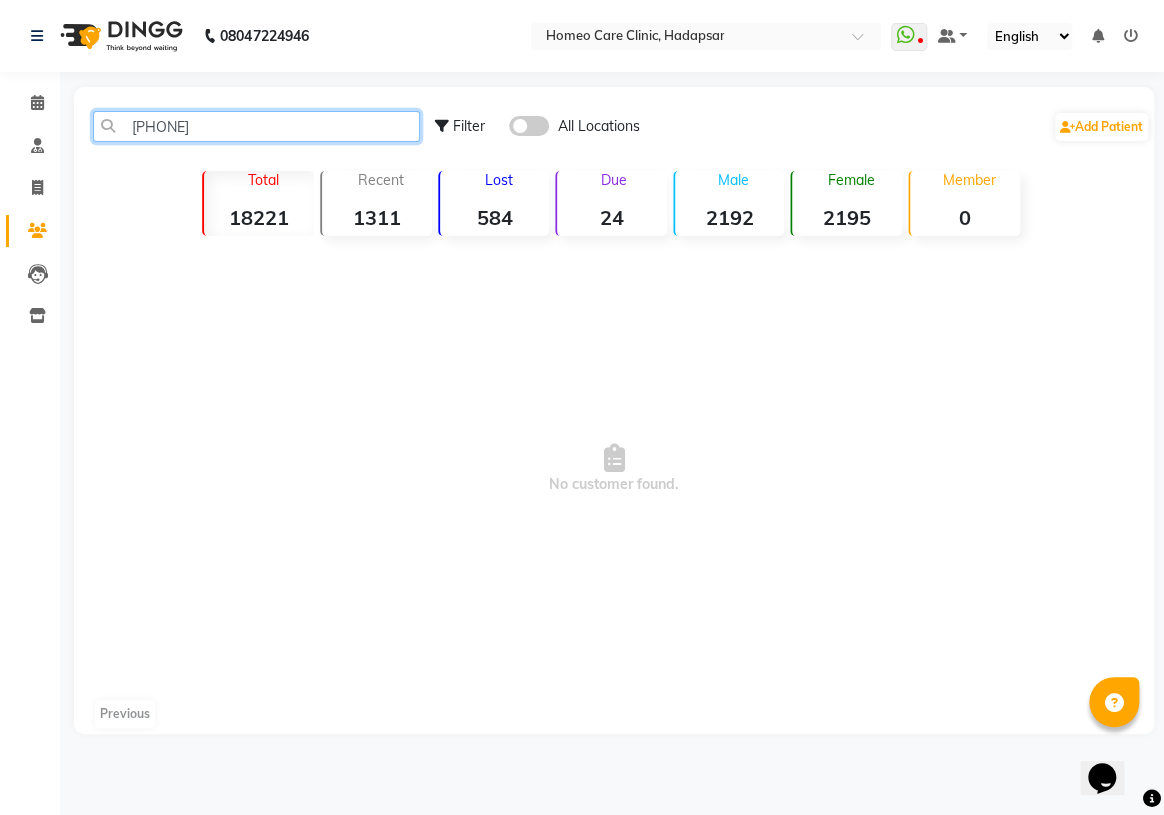 type on "[PHONE]" 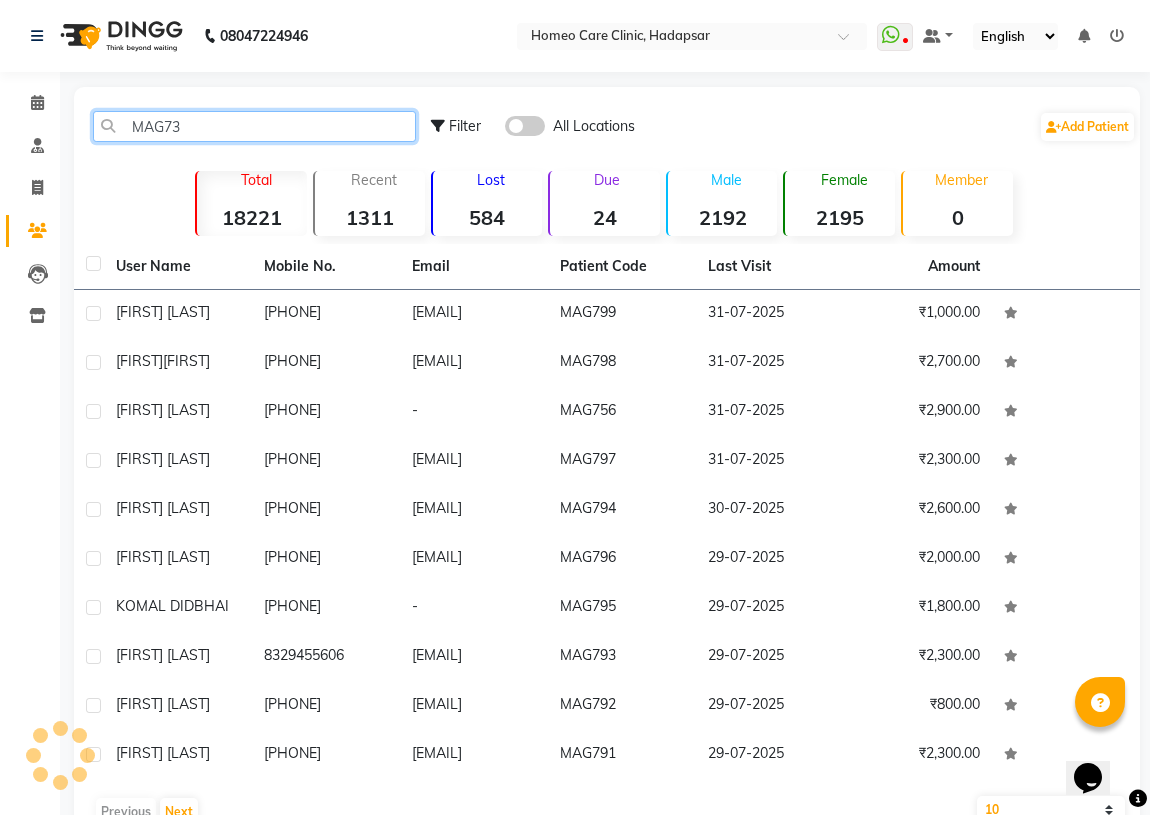 type on "MAG737" 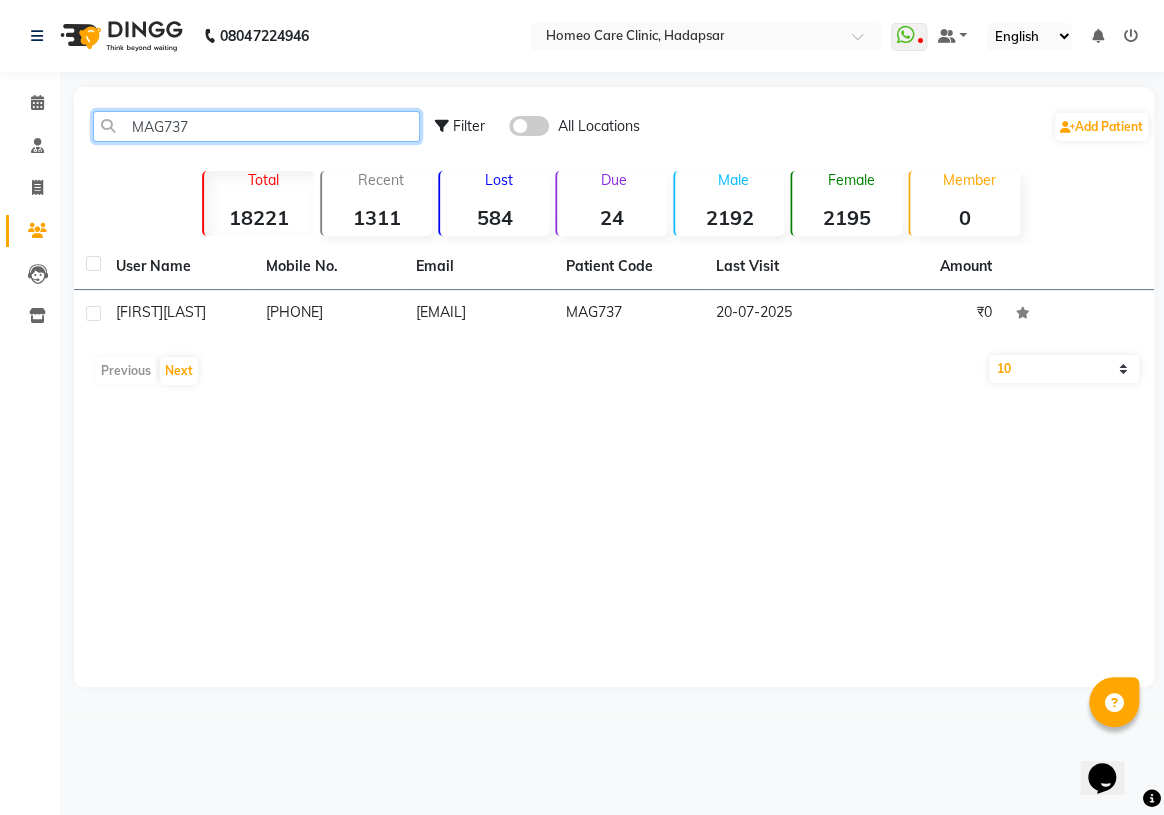drag, startPoint x: 234, startPoint y: 133, endPoint x: 0, endPoint y: 77, distance: 240.60756 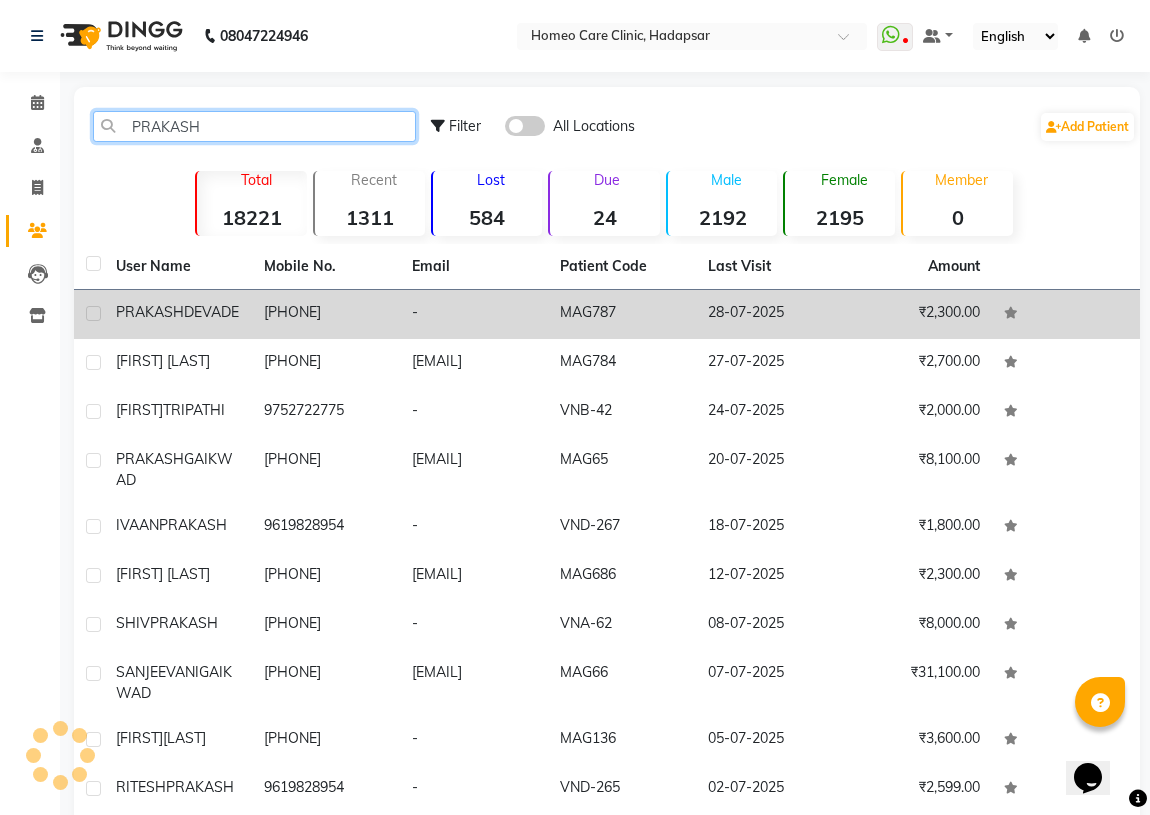 type on "PRAKASH" 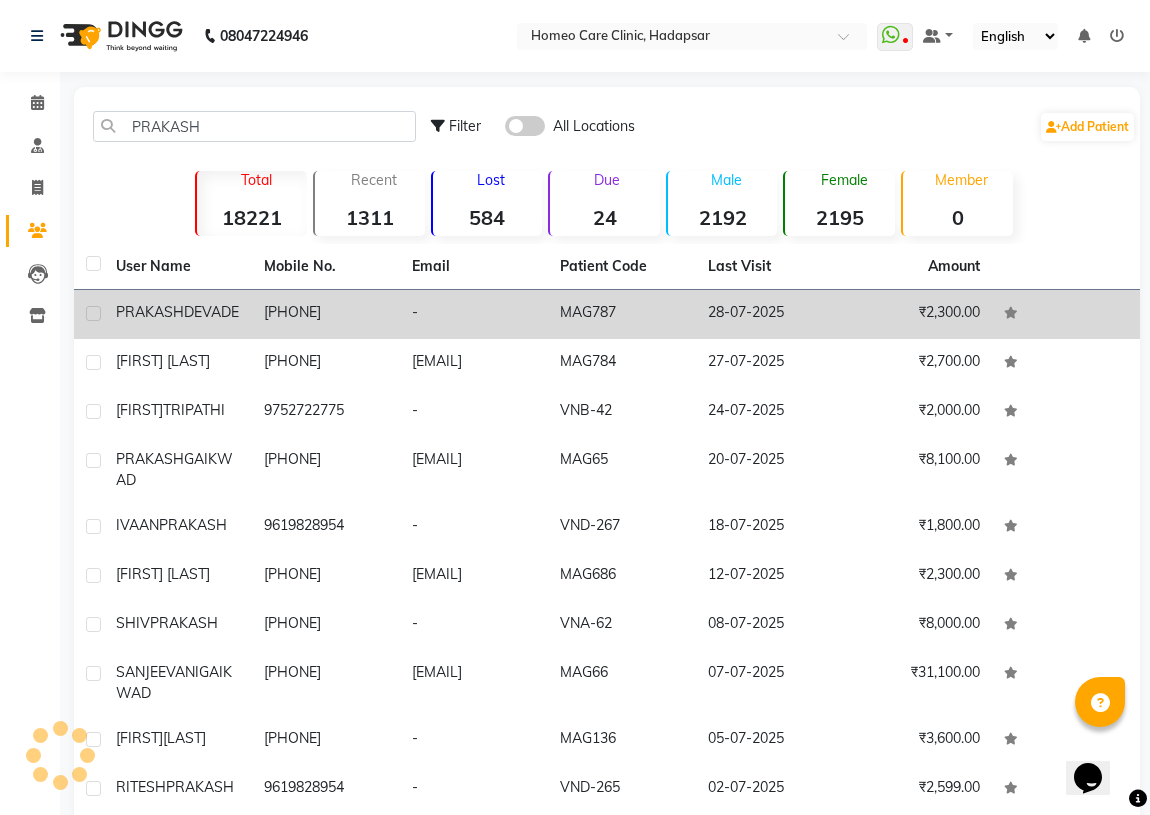 click on "-" 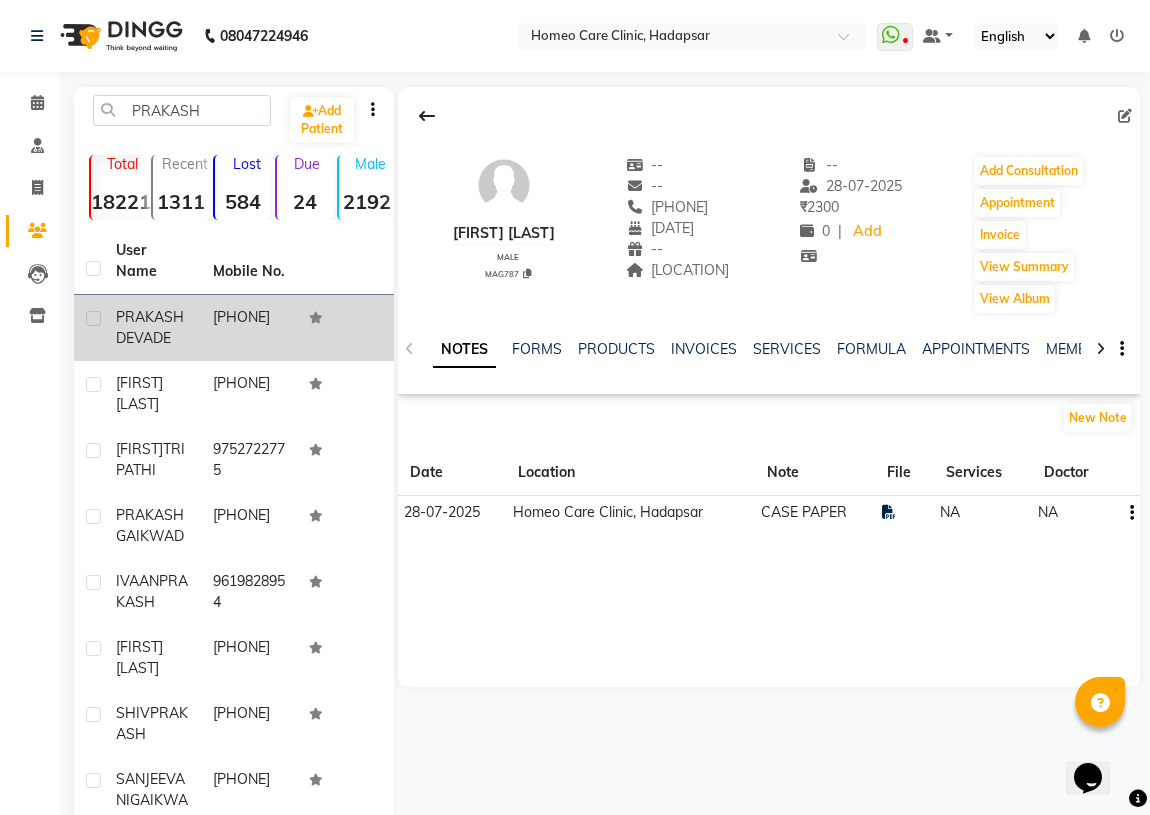 click on "[FIRST] [LAST]   male  MAG787" 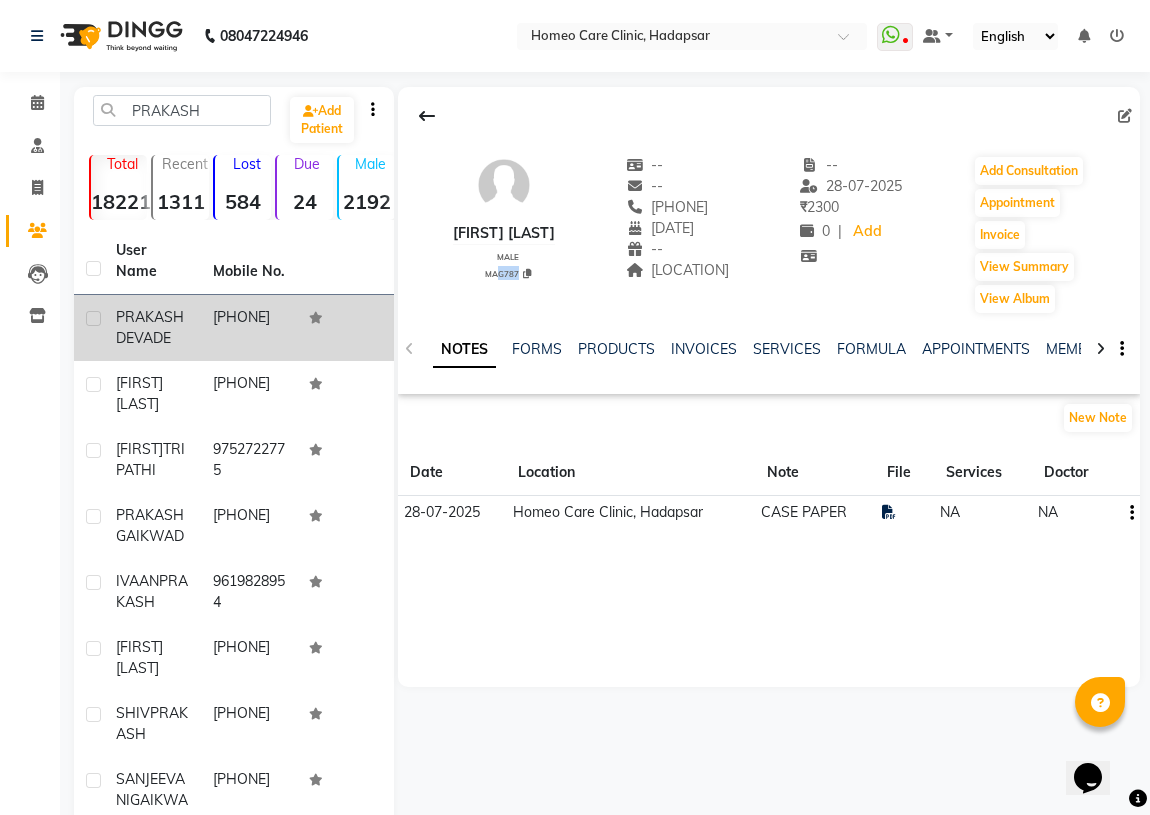 drag, startPoint x: 521, startPoint y: 268, endPoint x: 496, endPoint y: 270, distance: 25.079872 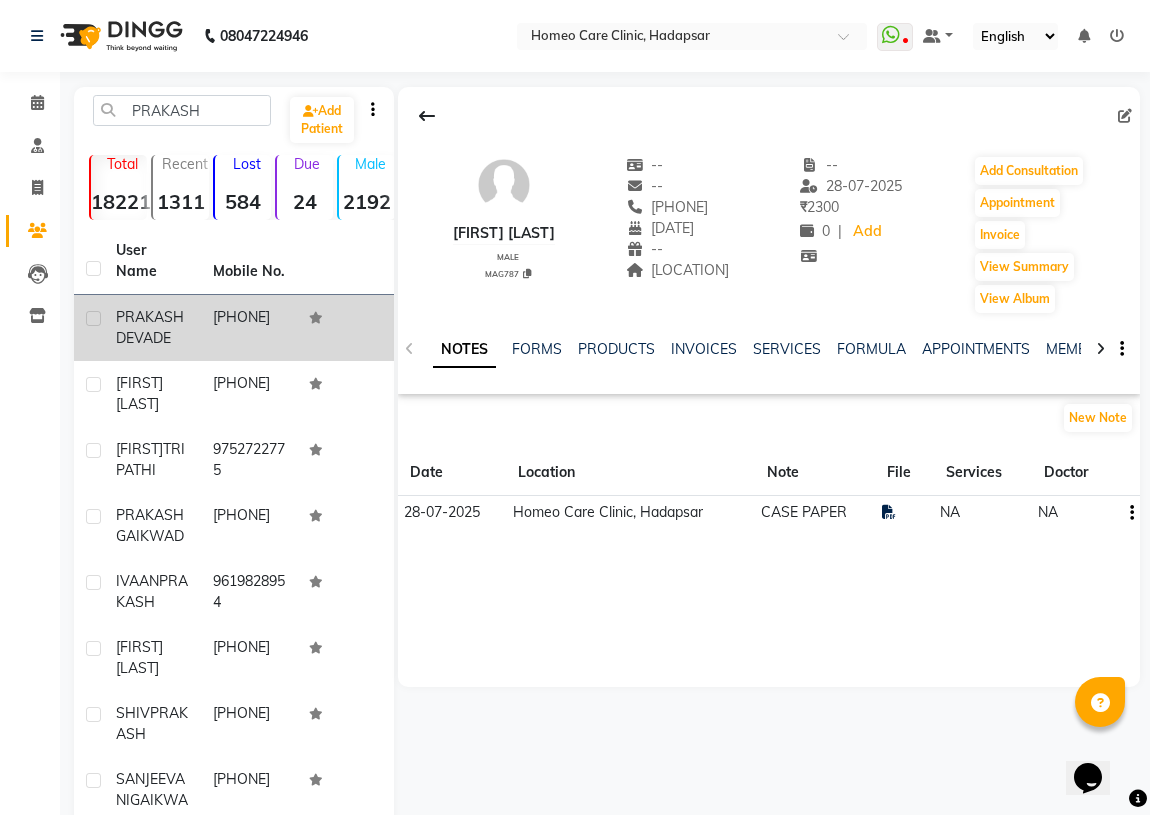 click on "NOTES FORMS PRODUCTS INVOICES SERVICES FORMULA APPOINTMENTS MEMBERSHIP PACKAGES VOUCHERS GIFTCARDS POINTS FAMILY CARDS WALLET" 